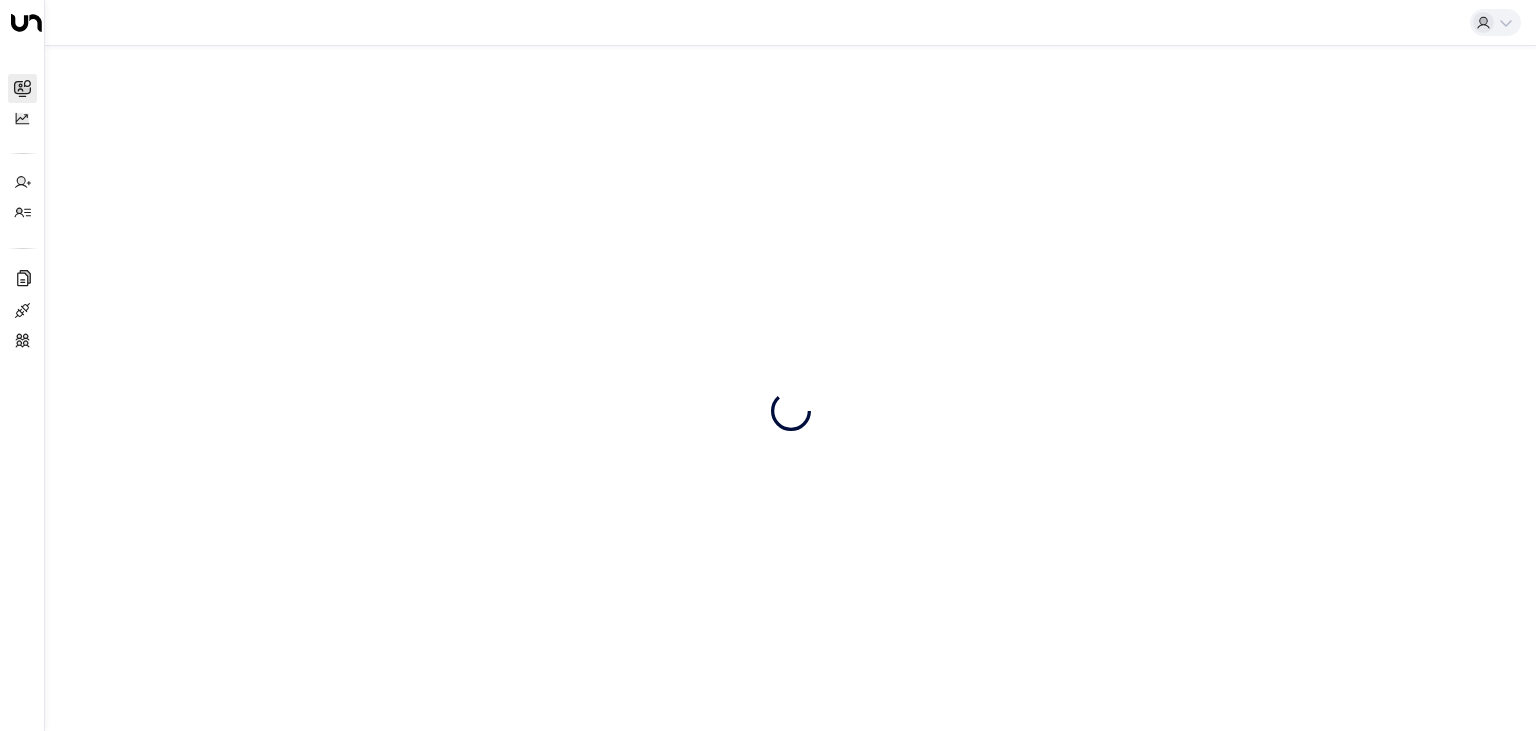 scroll, scrollTop: 0, scrollLeft: 0, axis: both 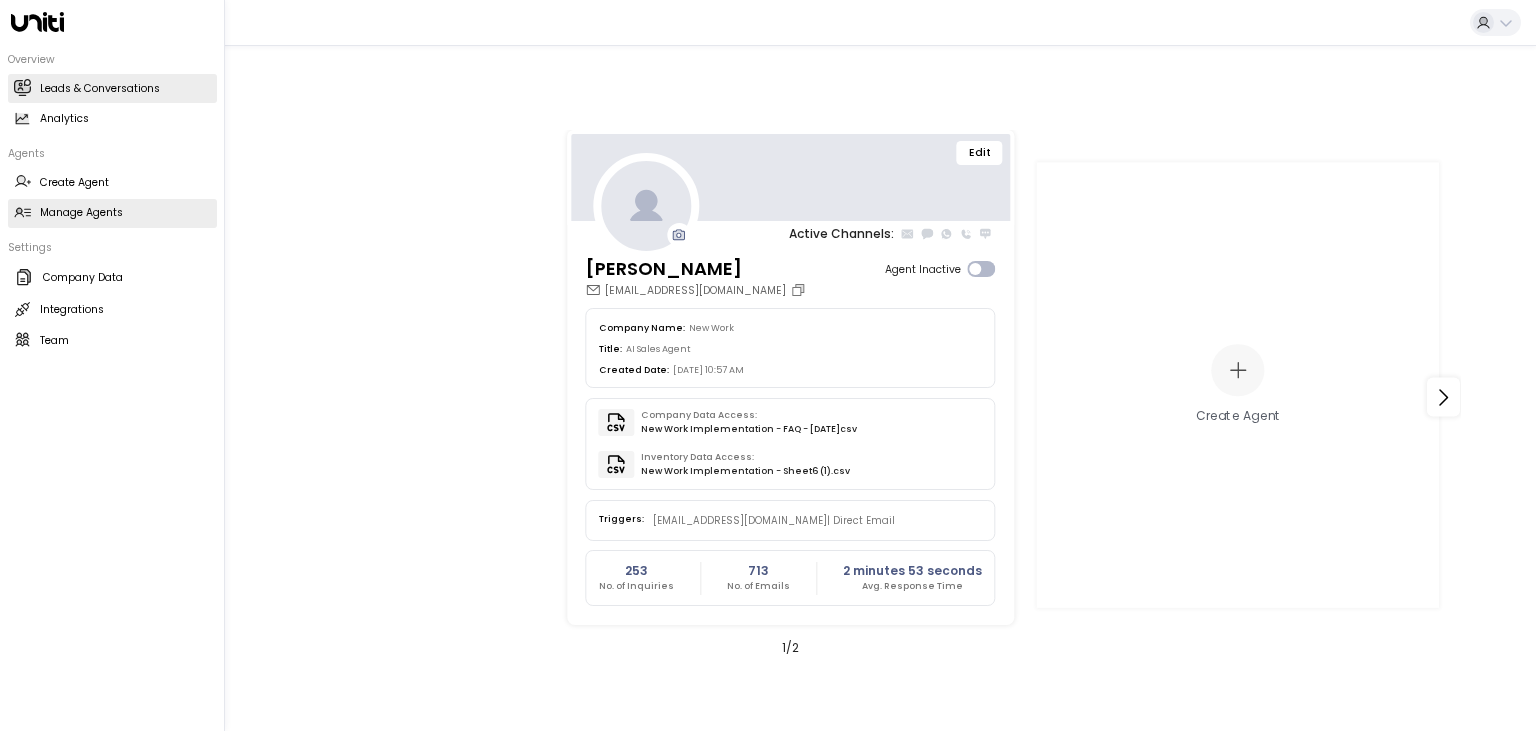 click on "Leads & Conversations" at bounding box center [100, 89] 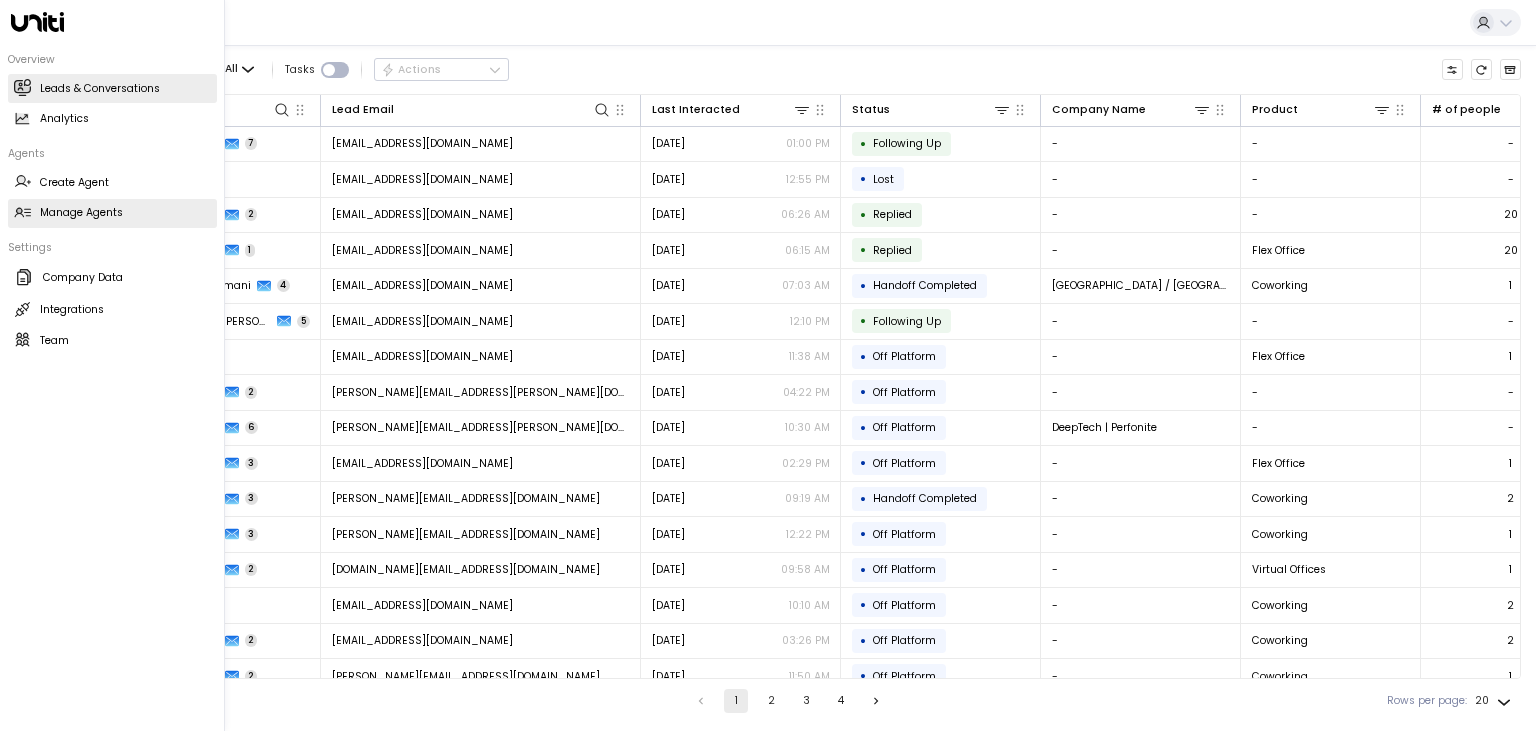 click 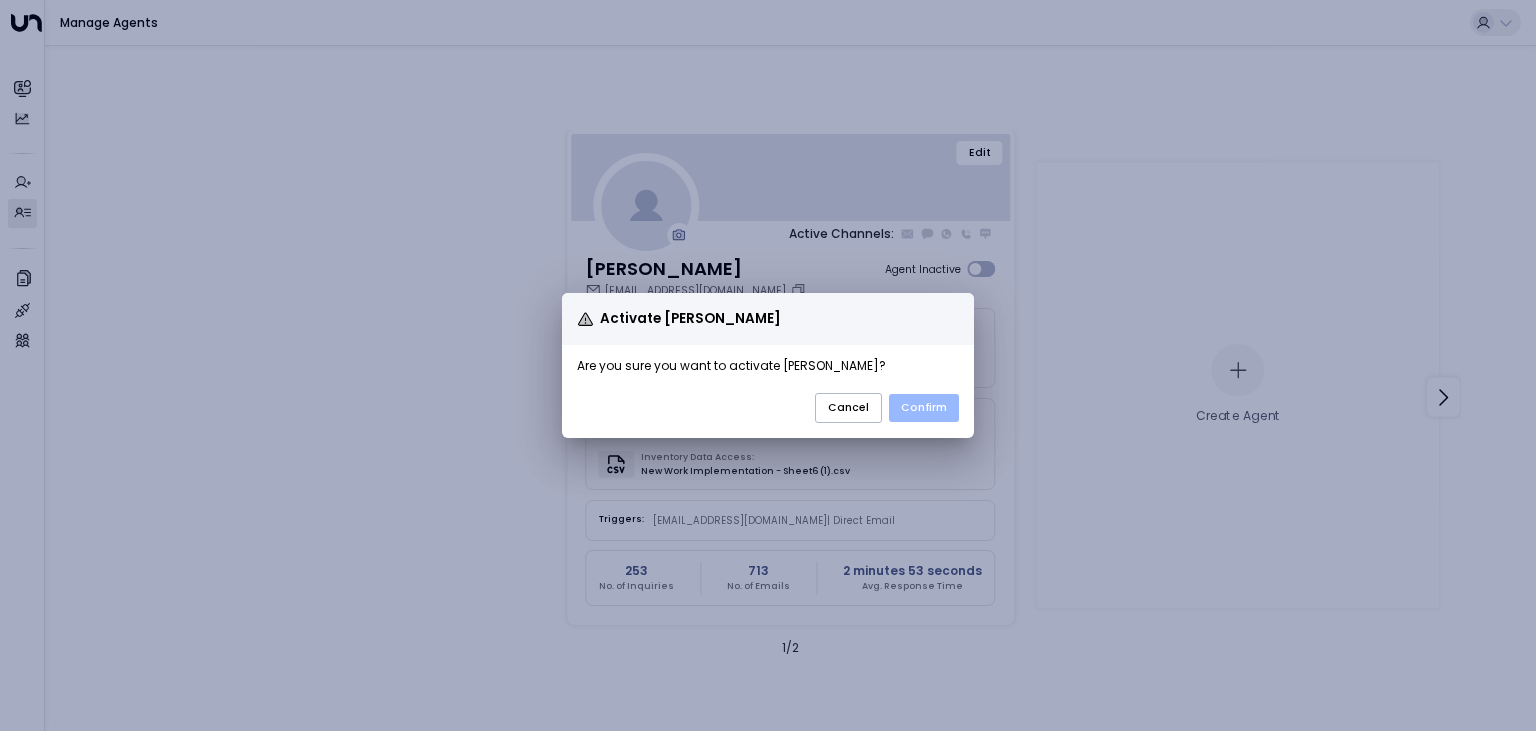 click on "Confirm" at bounding box center [924, 408] 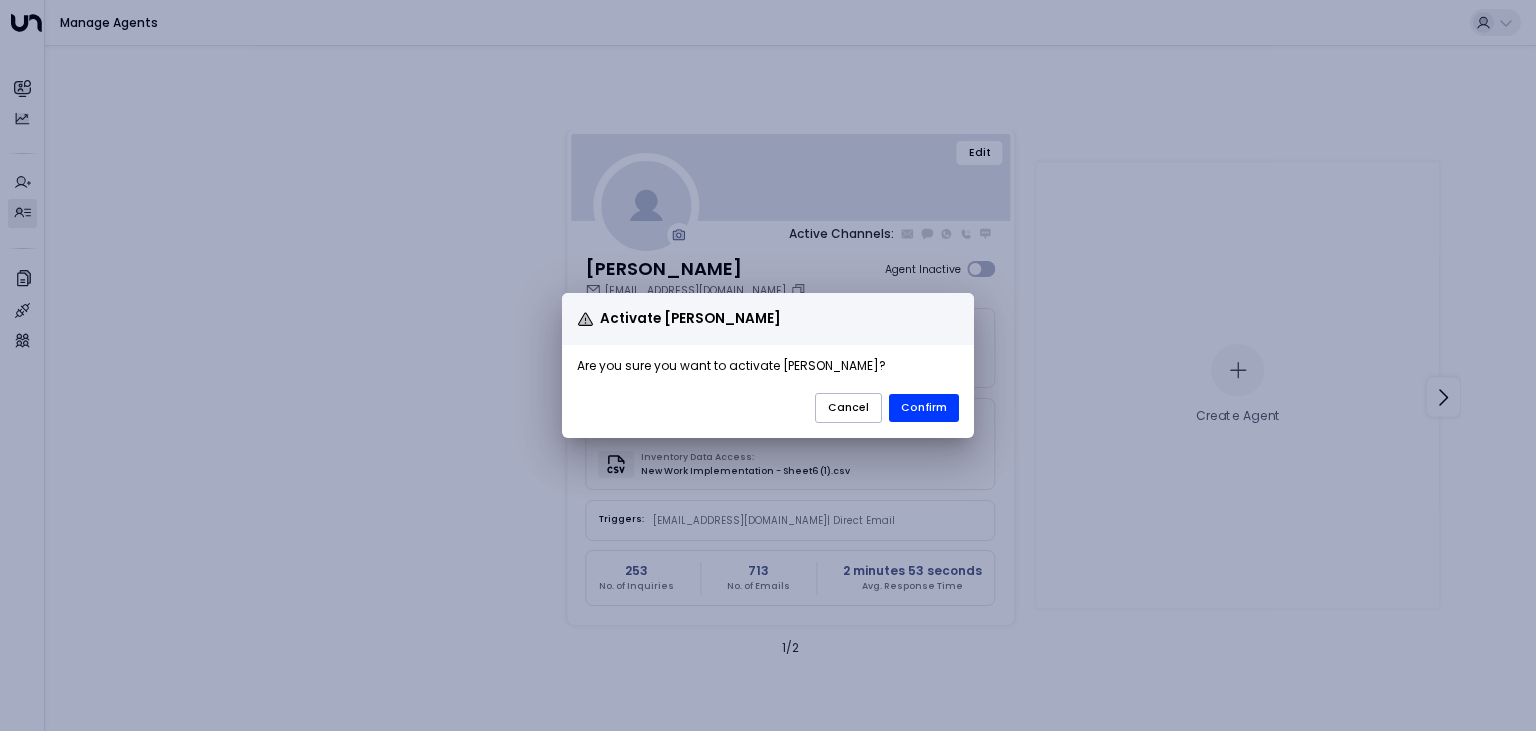 click on "Cancel Confirm" at bounding box center [768, 411] 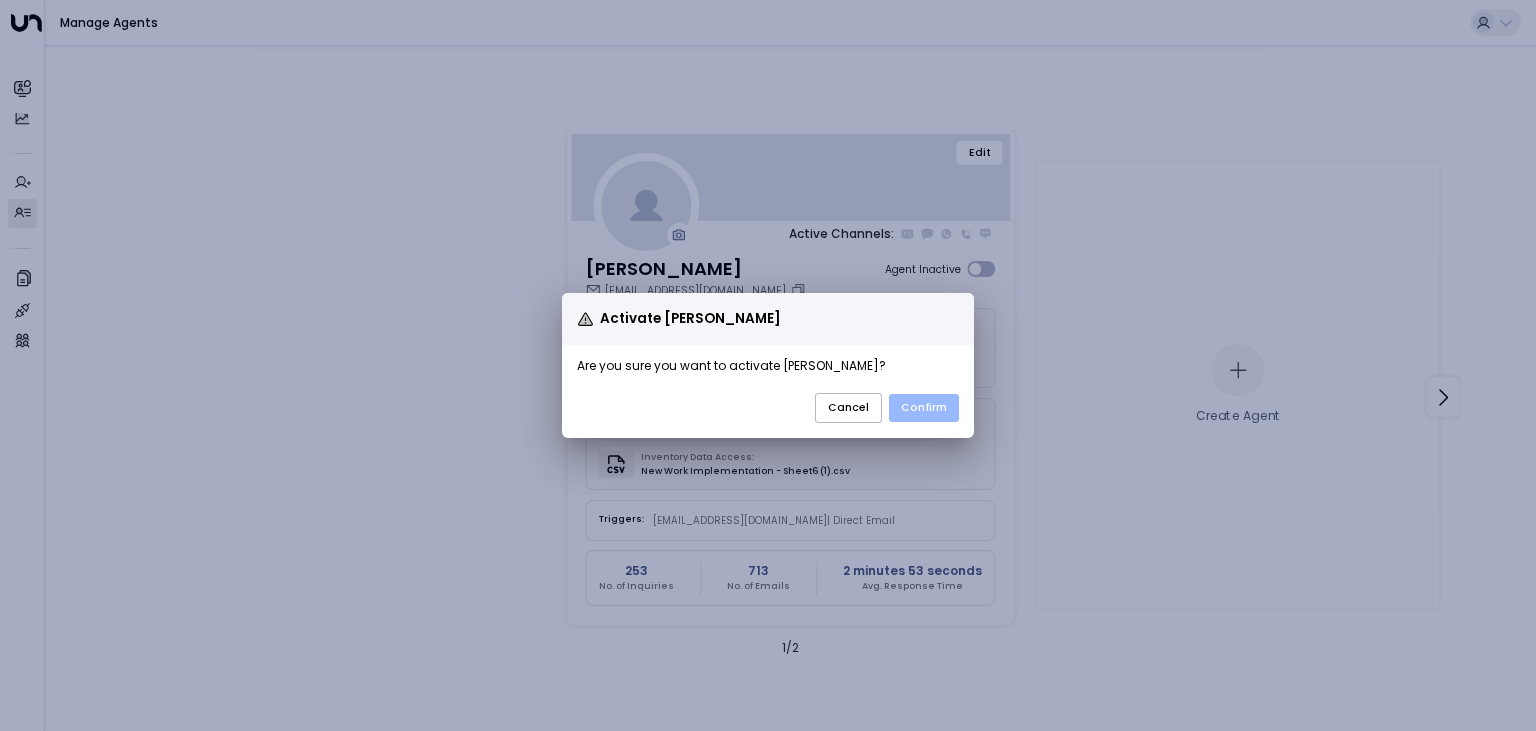 click on "Confirm" at bounding box center (924, 408) 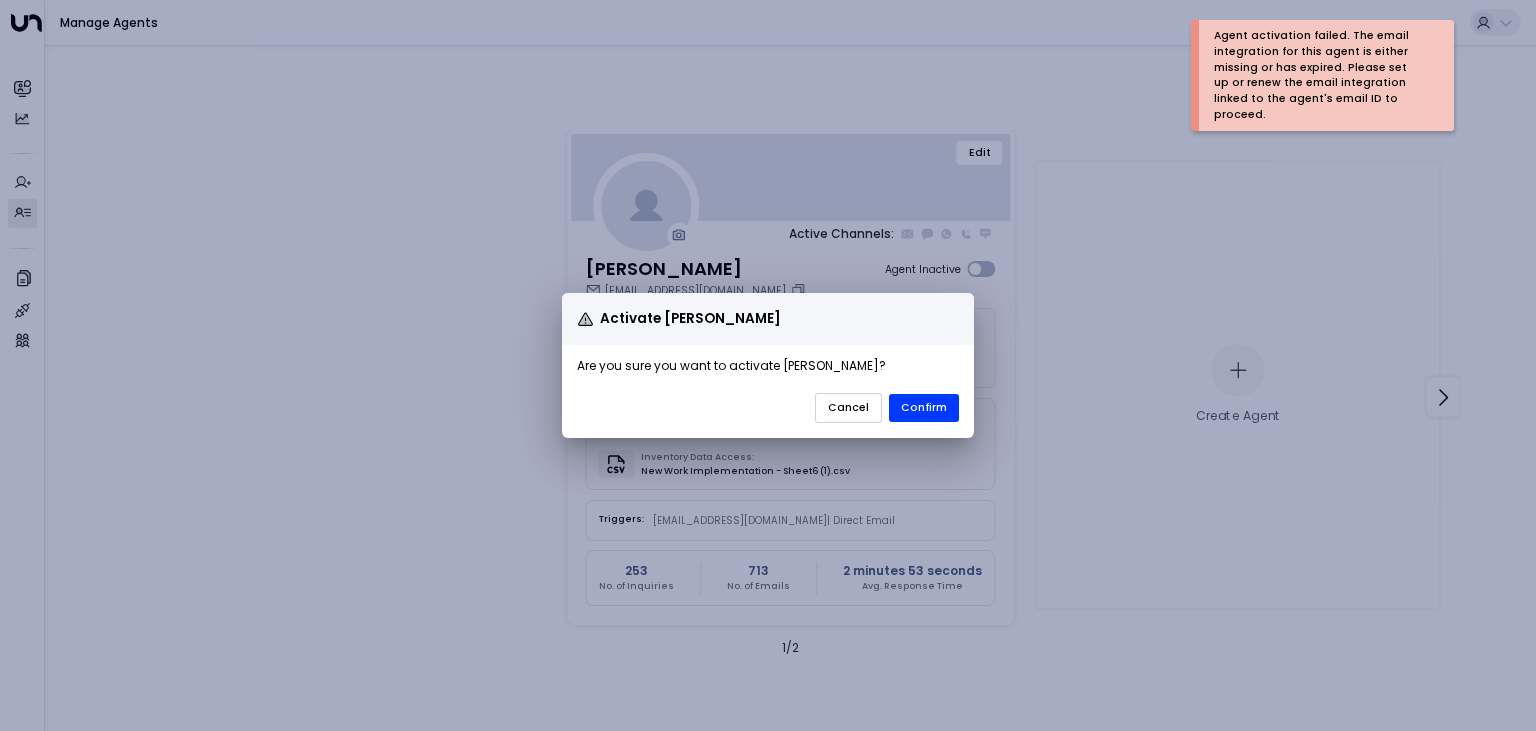 click on "Cancel" at bounding box center (848, 408) 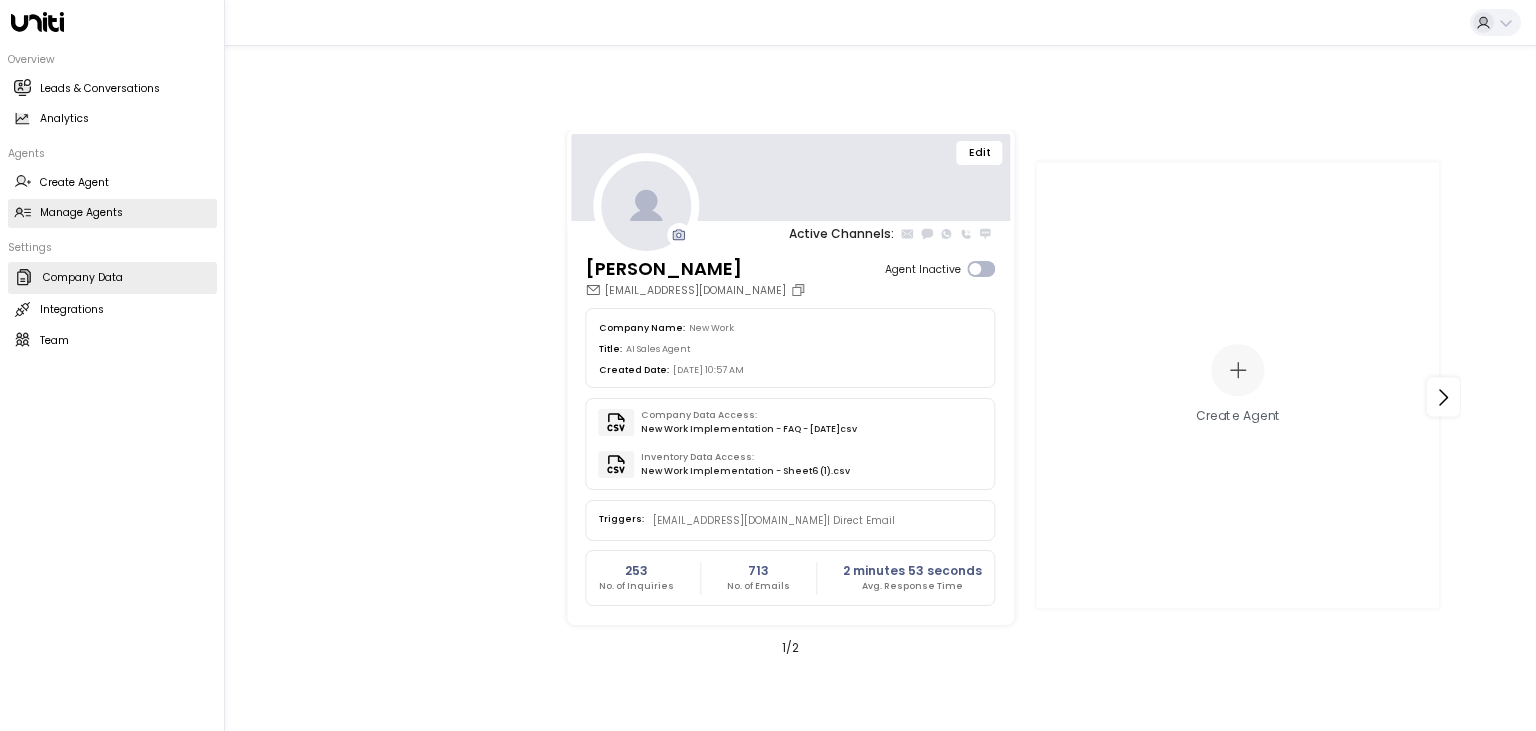 click on "Company Data Company Data" at bounding box center [112, 278] 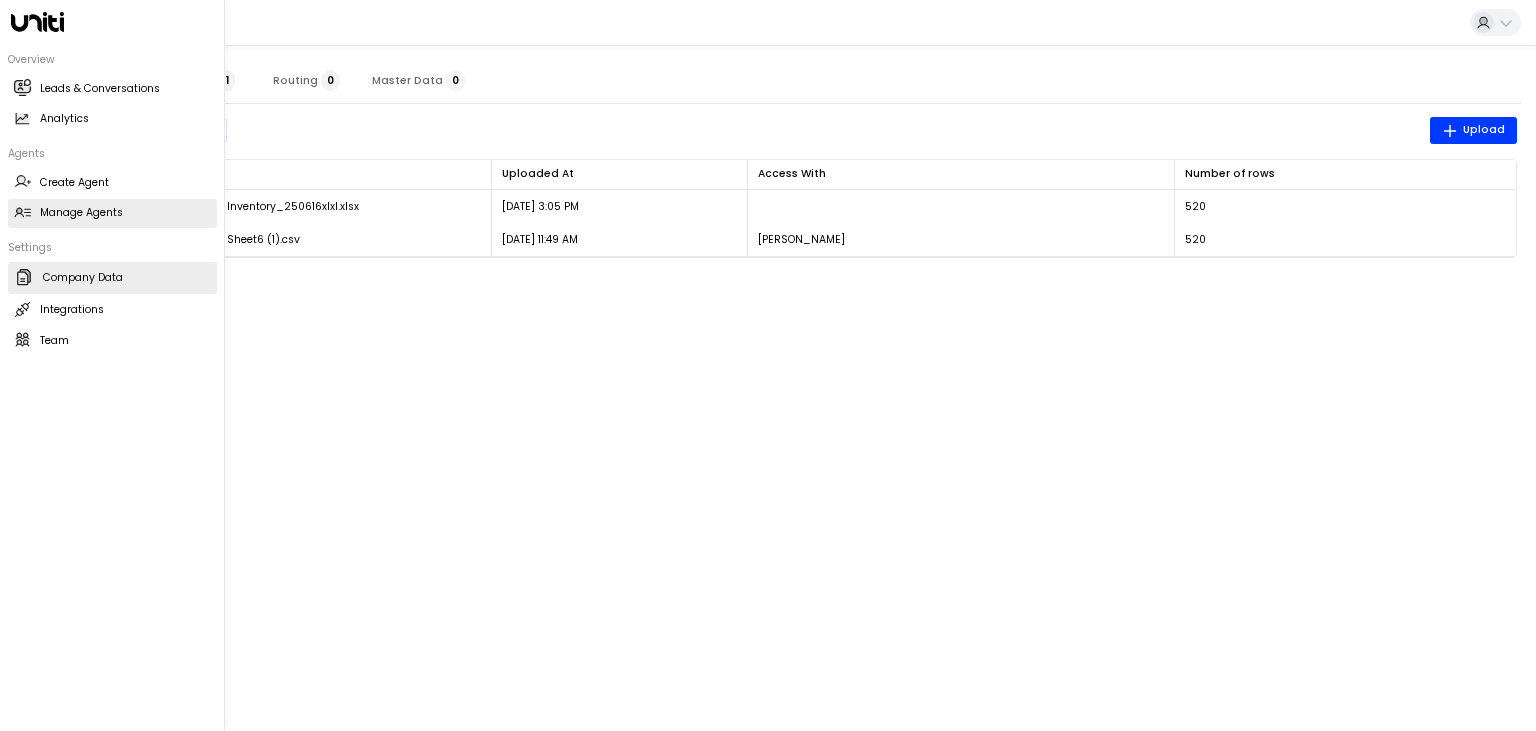 click on "Manage Agents" at bounding box center (81, 213) 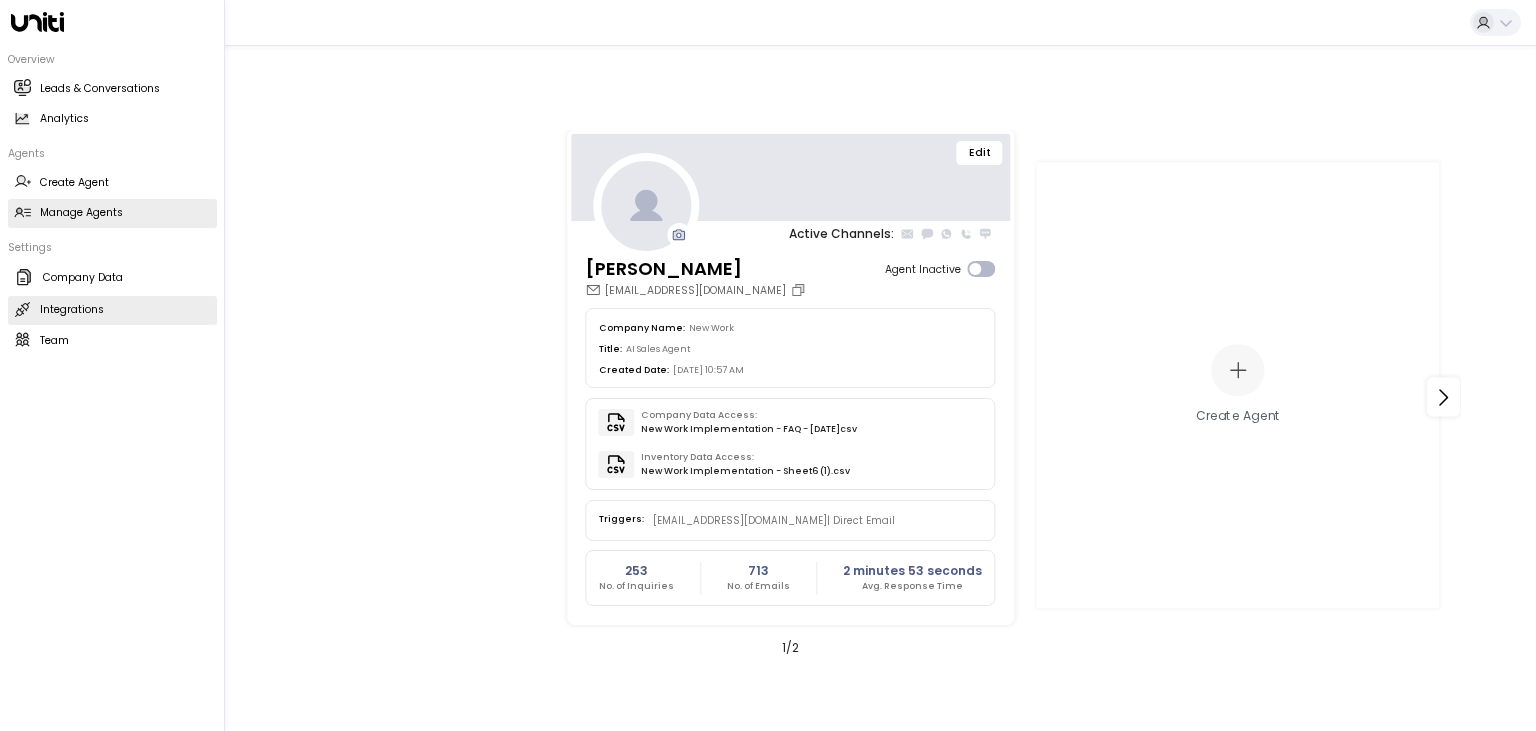click on "Integrations" at bounding box center (72, 310) 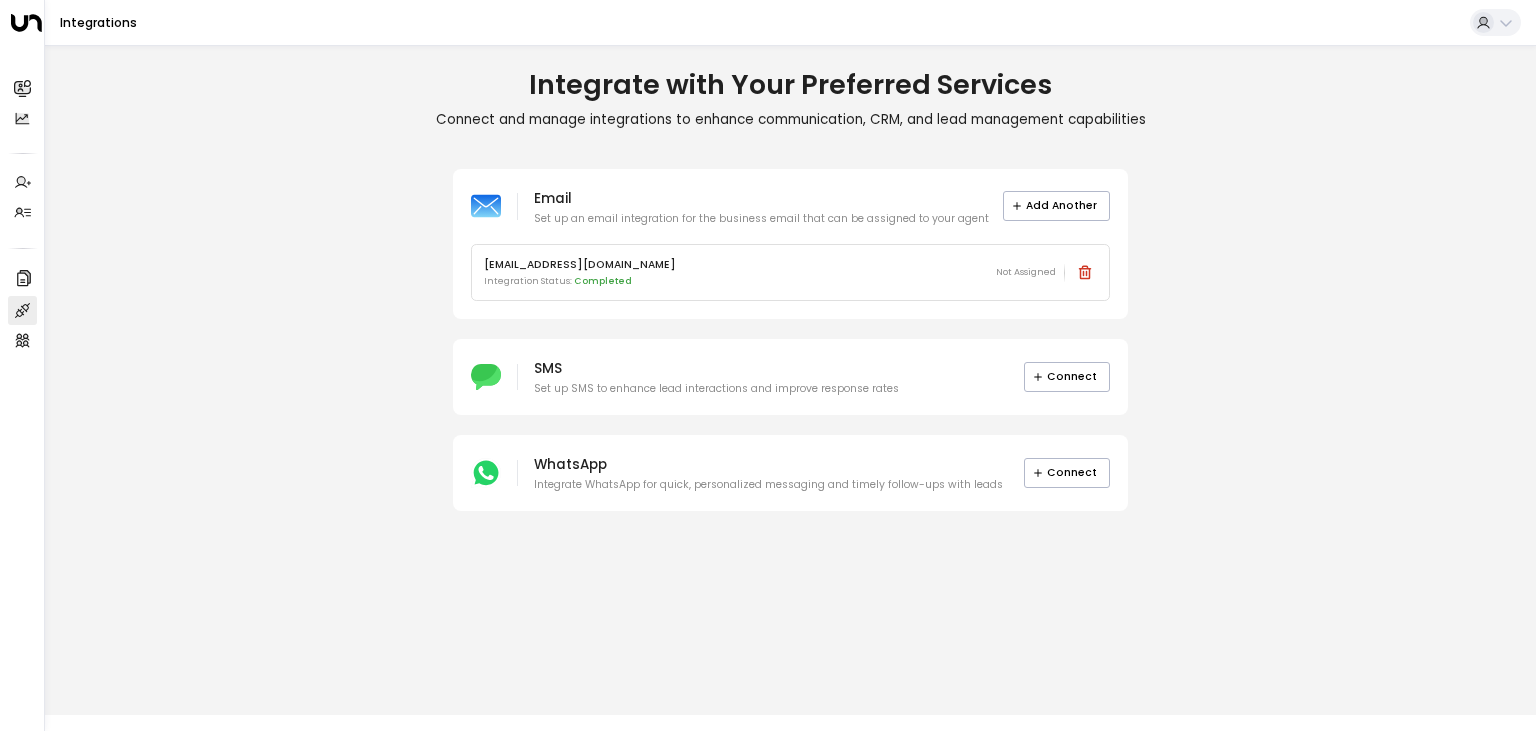 click on "Not Assigned" at bounding box center [1026, 273] 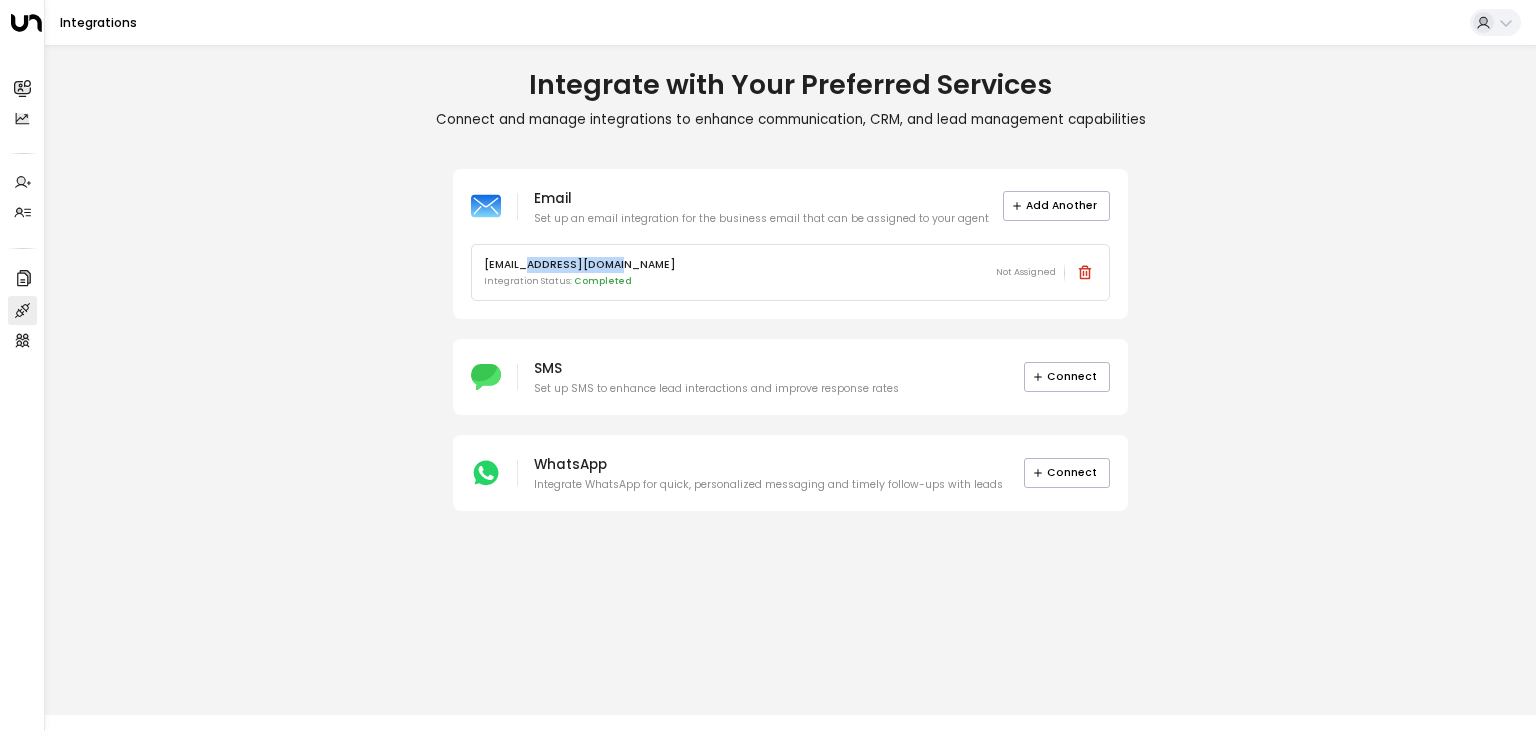 click on "magnus@newworkoffices.com" at bounding box center (580, 265) 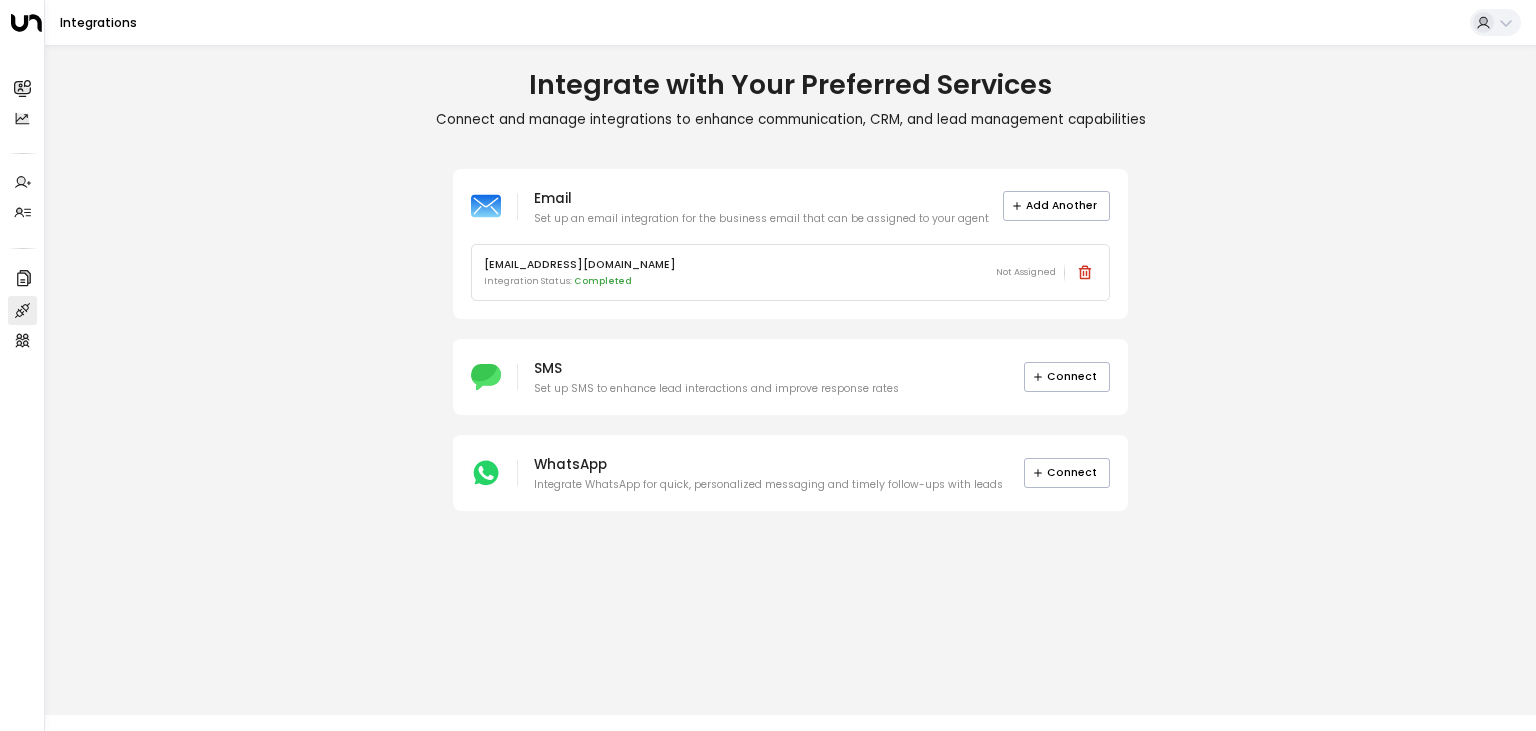 click on "magnus@newworkoffices.com" at bounding box center (580, 265) 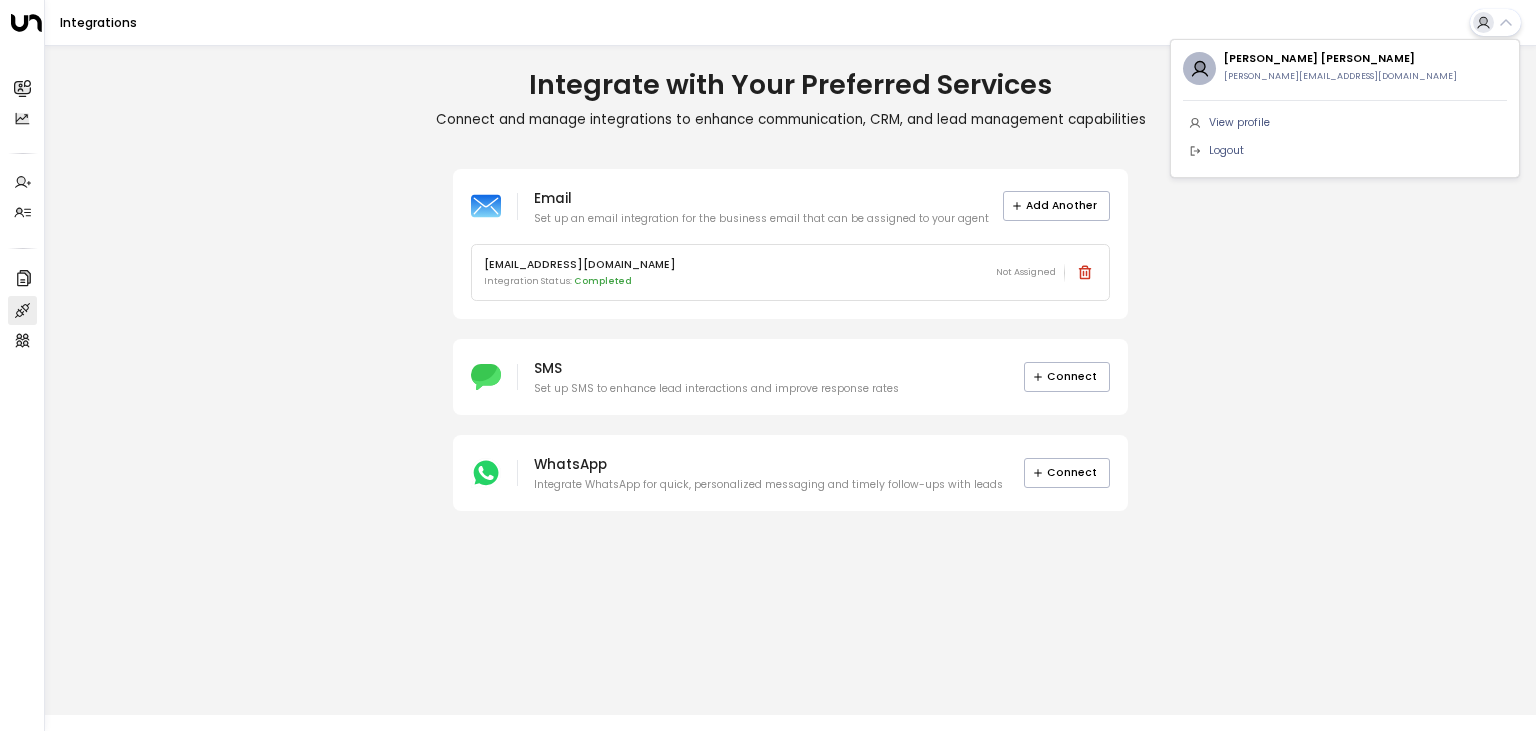 click at bounding box center (768, 365) 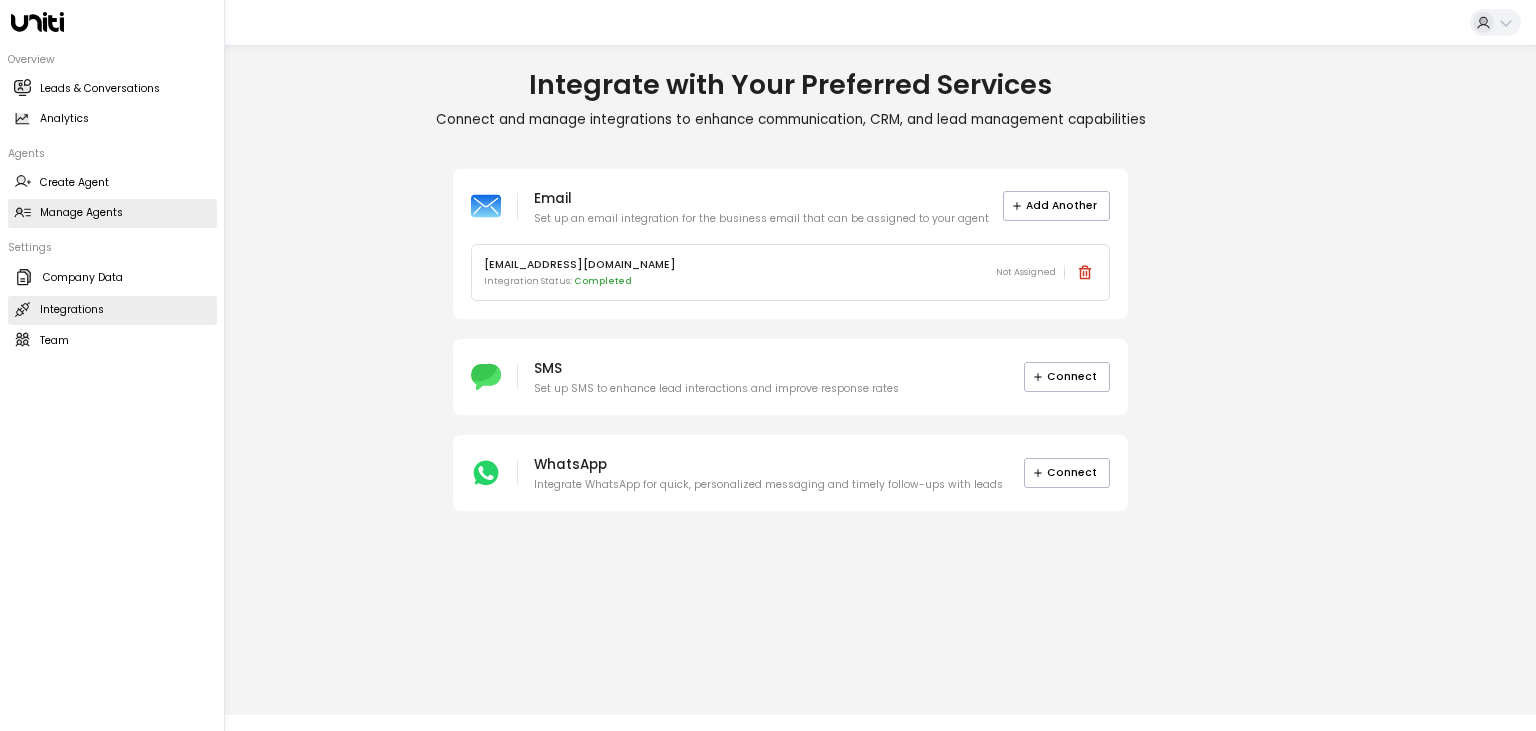 click on "Manage Agents" at bounding box center [81, 213] 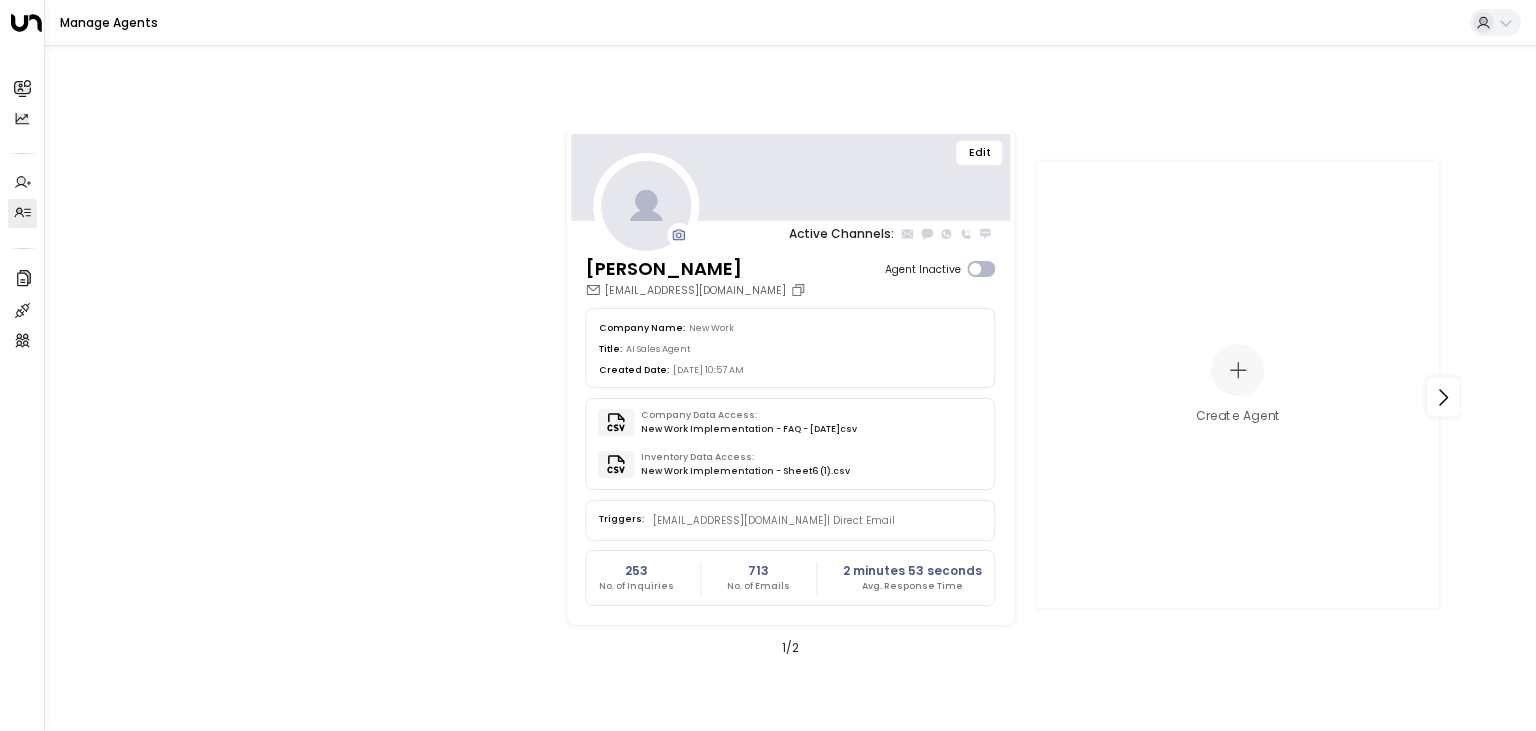 click on "ai@newworkoffices.com  | Direct Email" at bounding box center [774, 520] 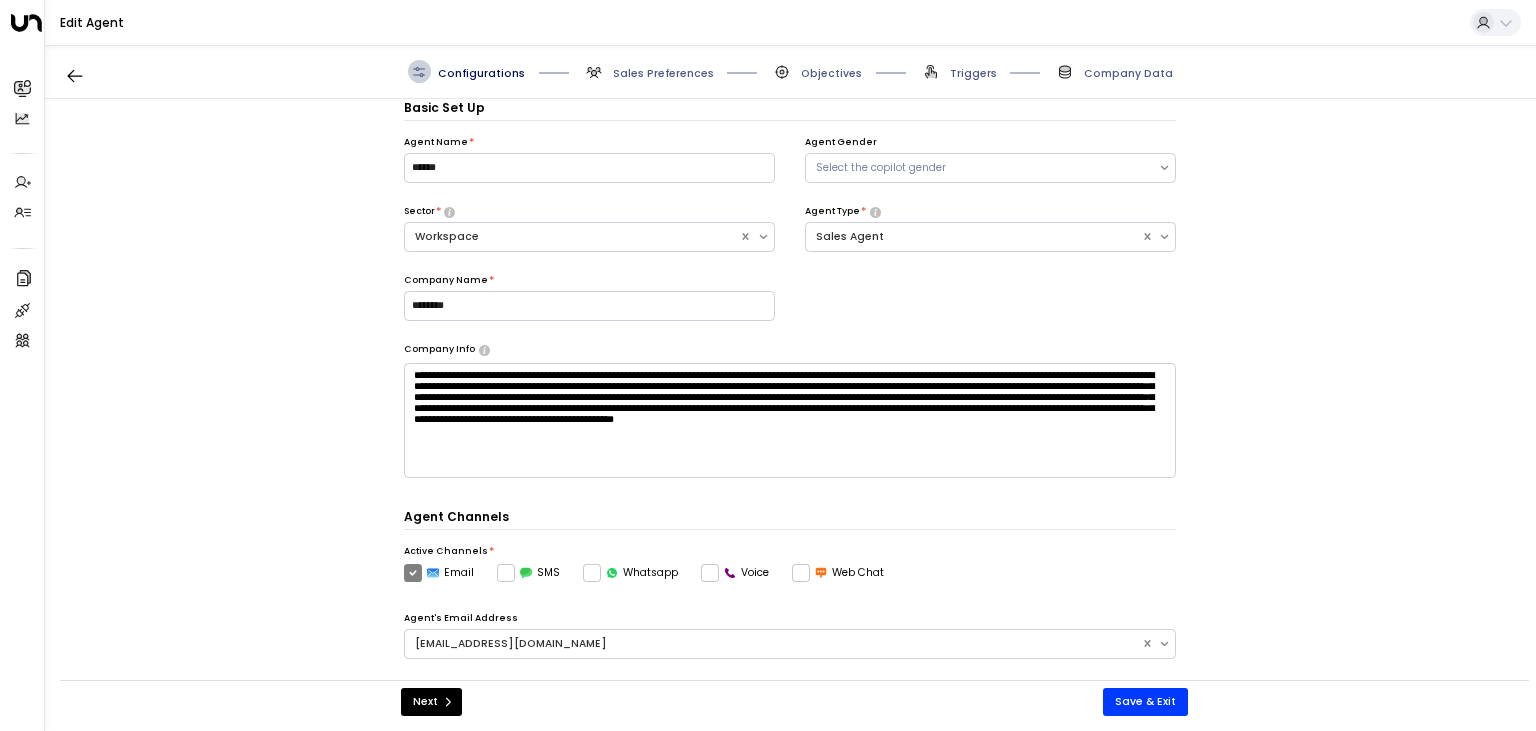 scroll, scrollTop: 157, scrollLeft: 0, axis: vertical 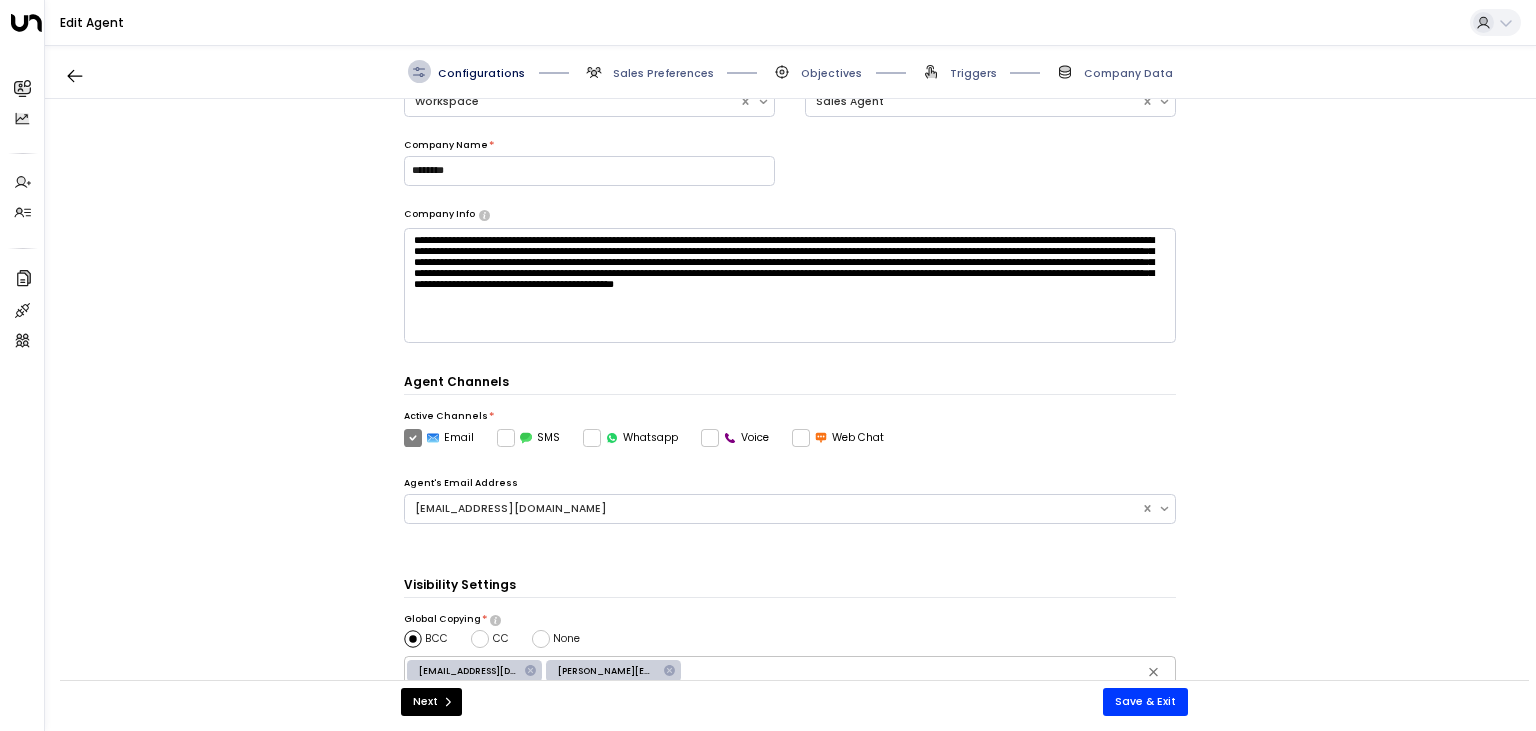click on "Email" at bounding box center (439, 438) 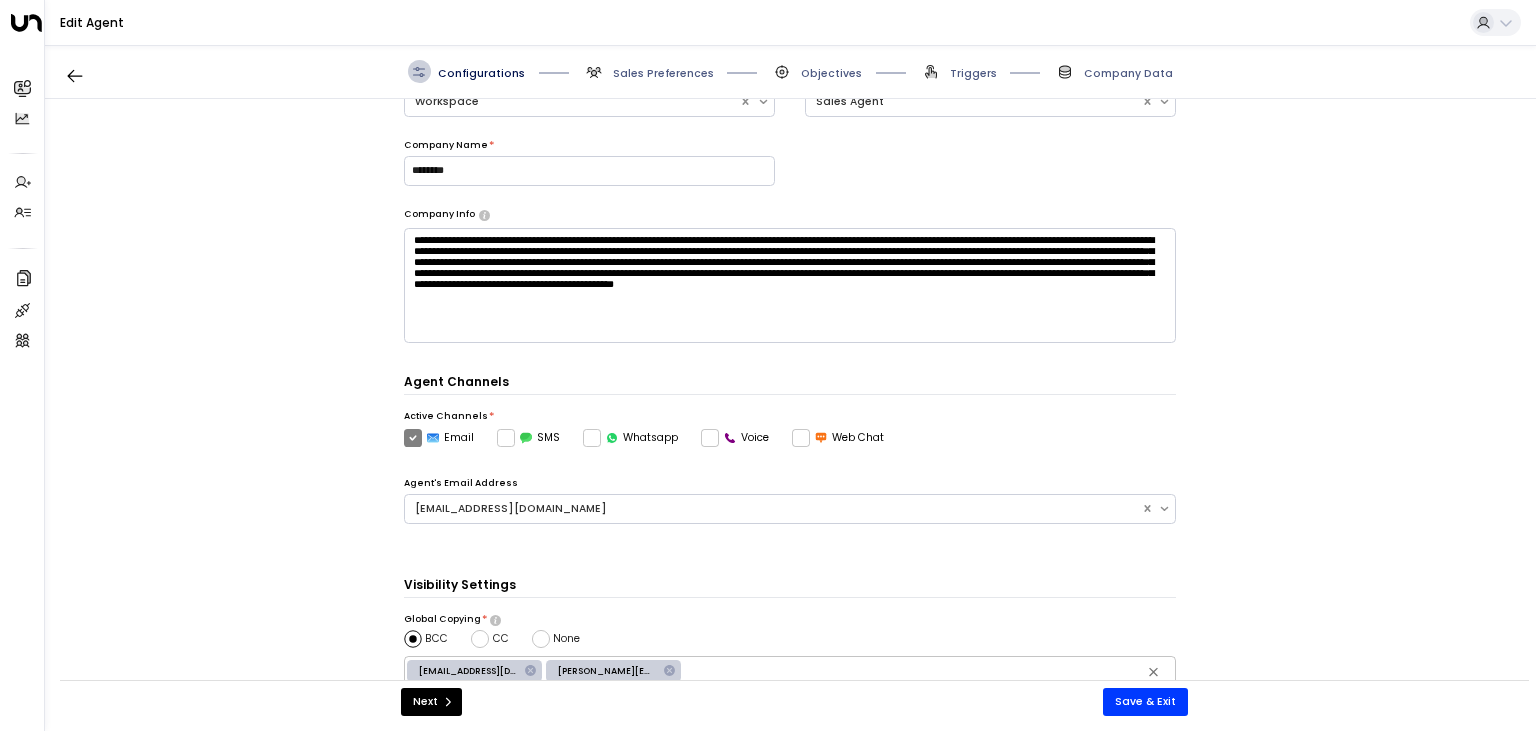 click on "Email" at bounding box center [439, 438] 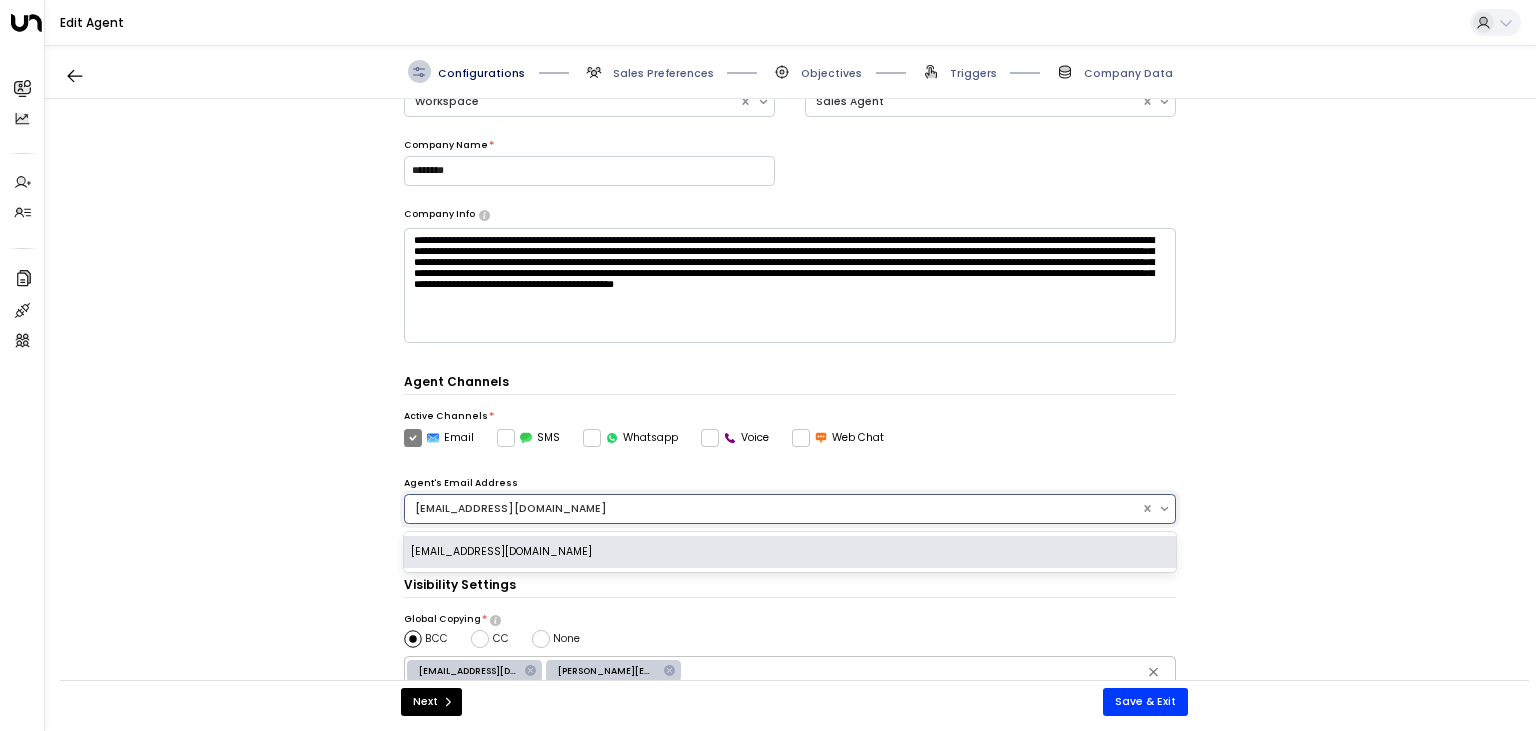 click on "[EMAIL_ADDRESS][DOMAIN_NAME]" at bounding box center [790, 509] 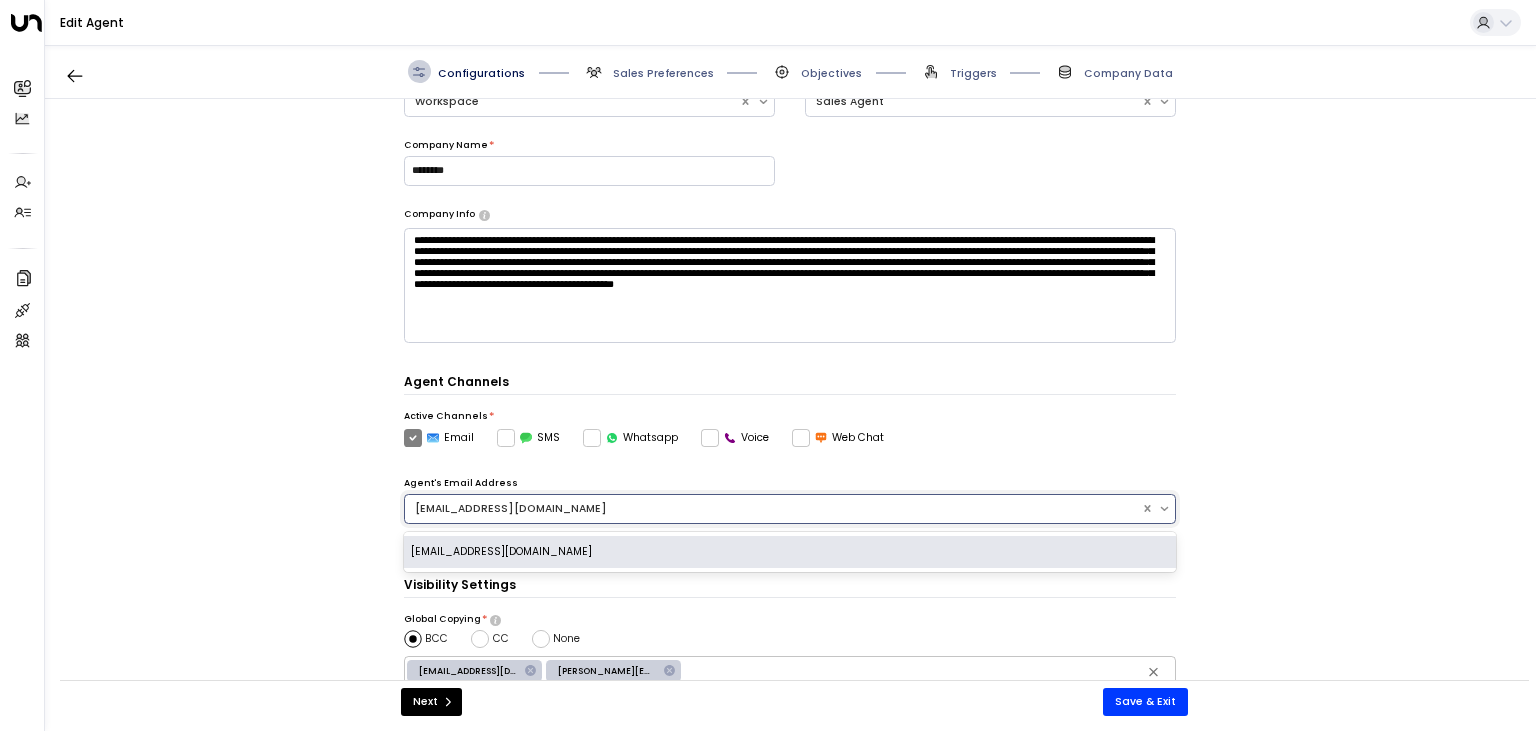 click on "**********" at bounding box center [790, 397] 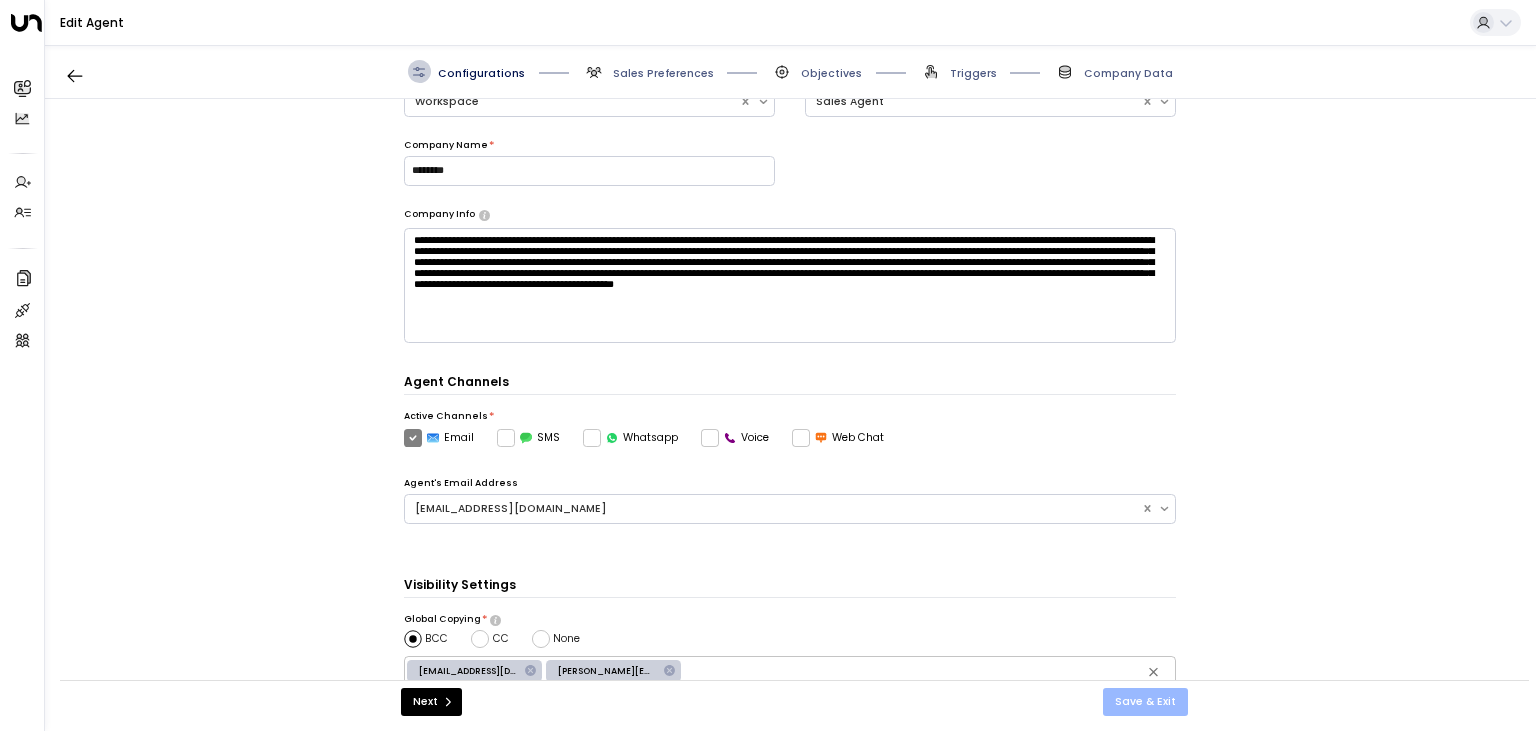 click on "Save & Exit" at bounding box center (1145, 702) 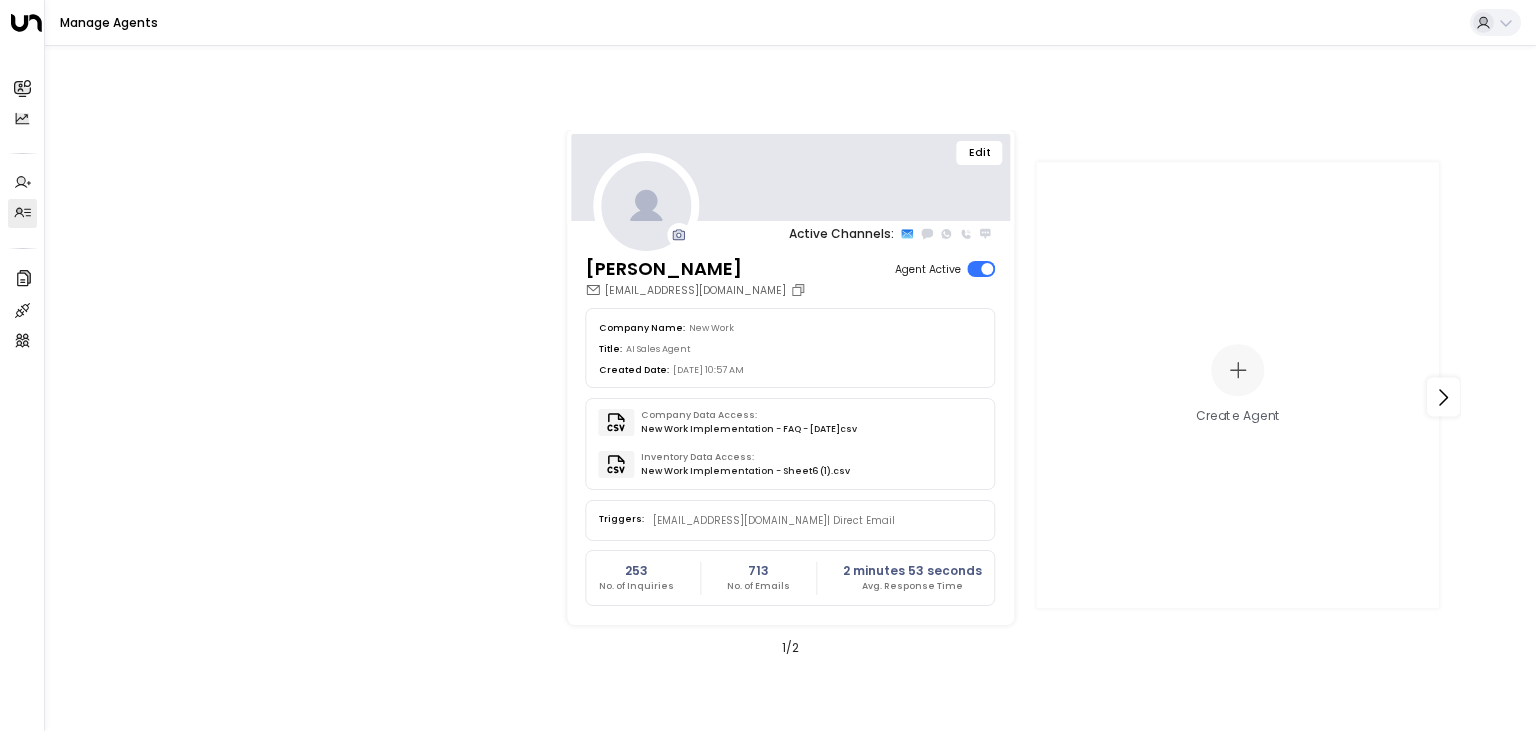 click on "Edit" at bounding box center (980, 153) 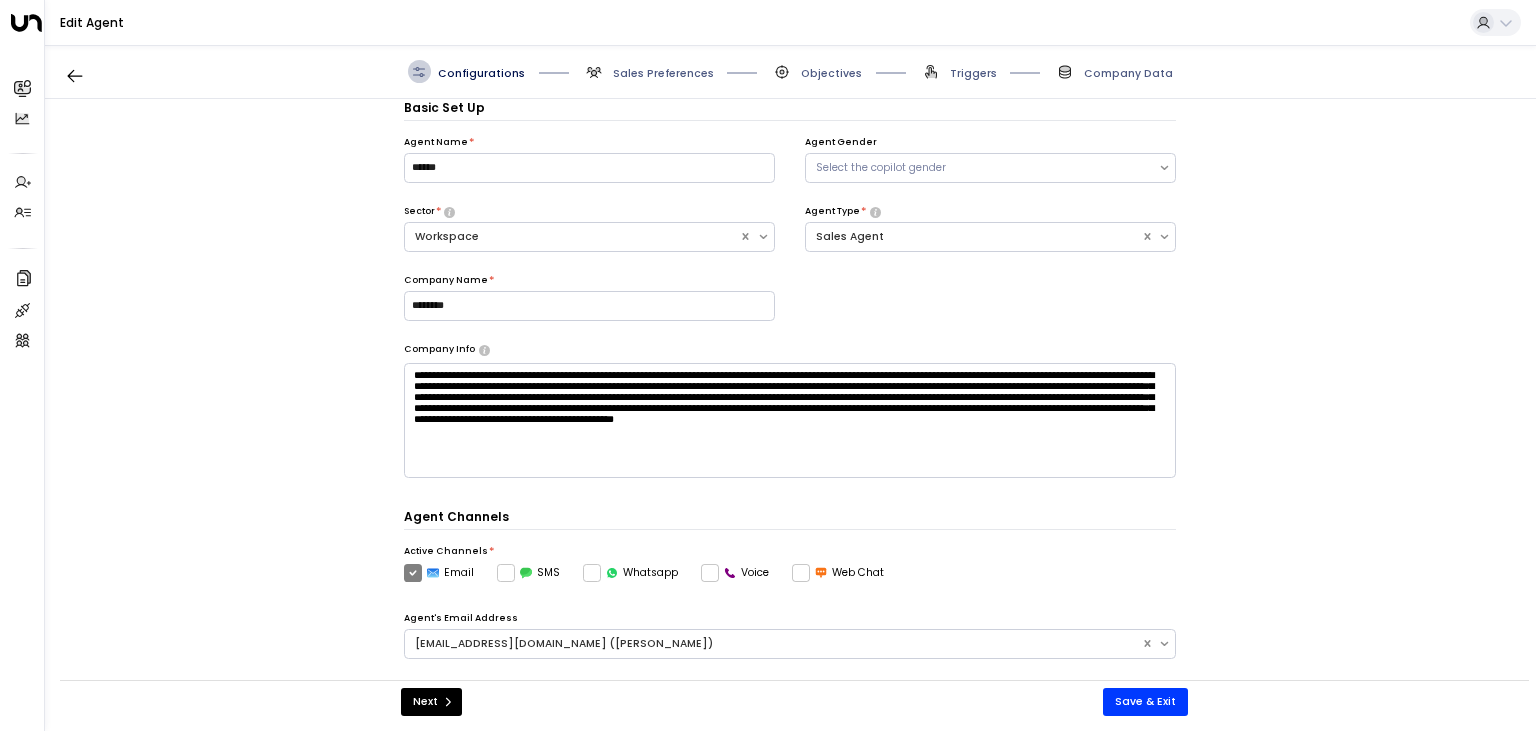 scroll, scrollTop: 458, scrollLeft: 0, axis: vertical 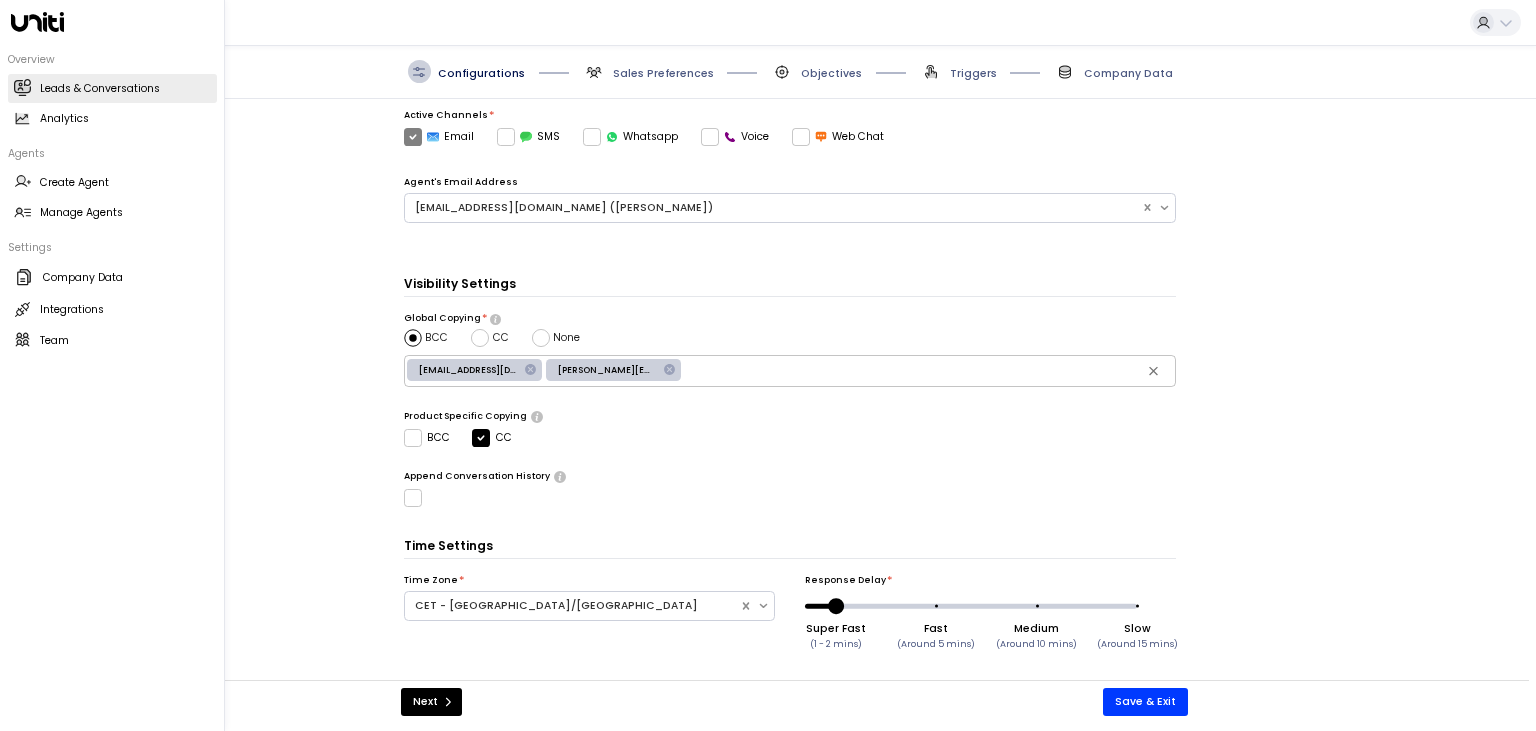 click on "Leads & Conversations" at bounding box center (100, 89) 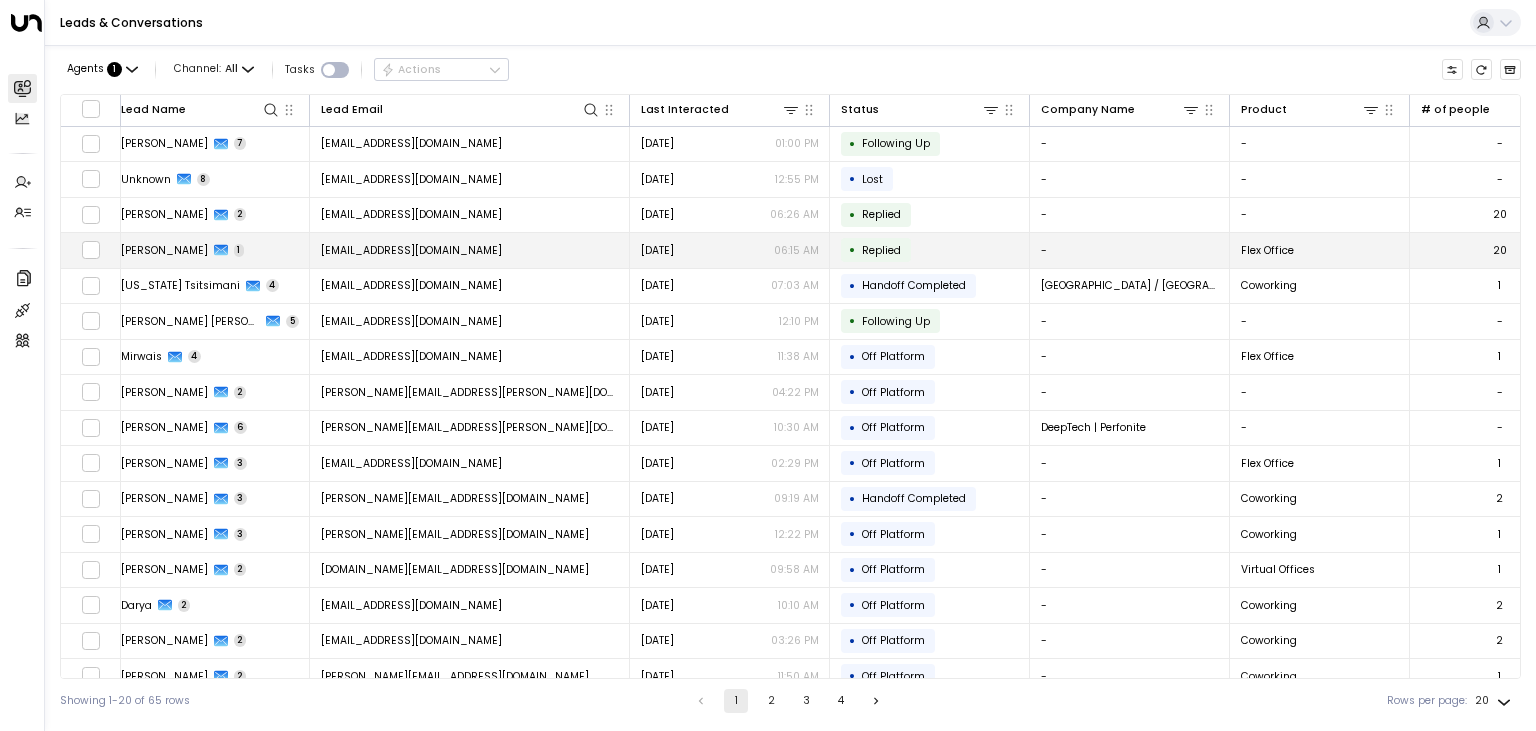scroll, scrollTop: 0, scrollLeft: 0, axis: both 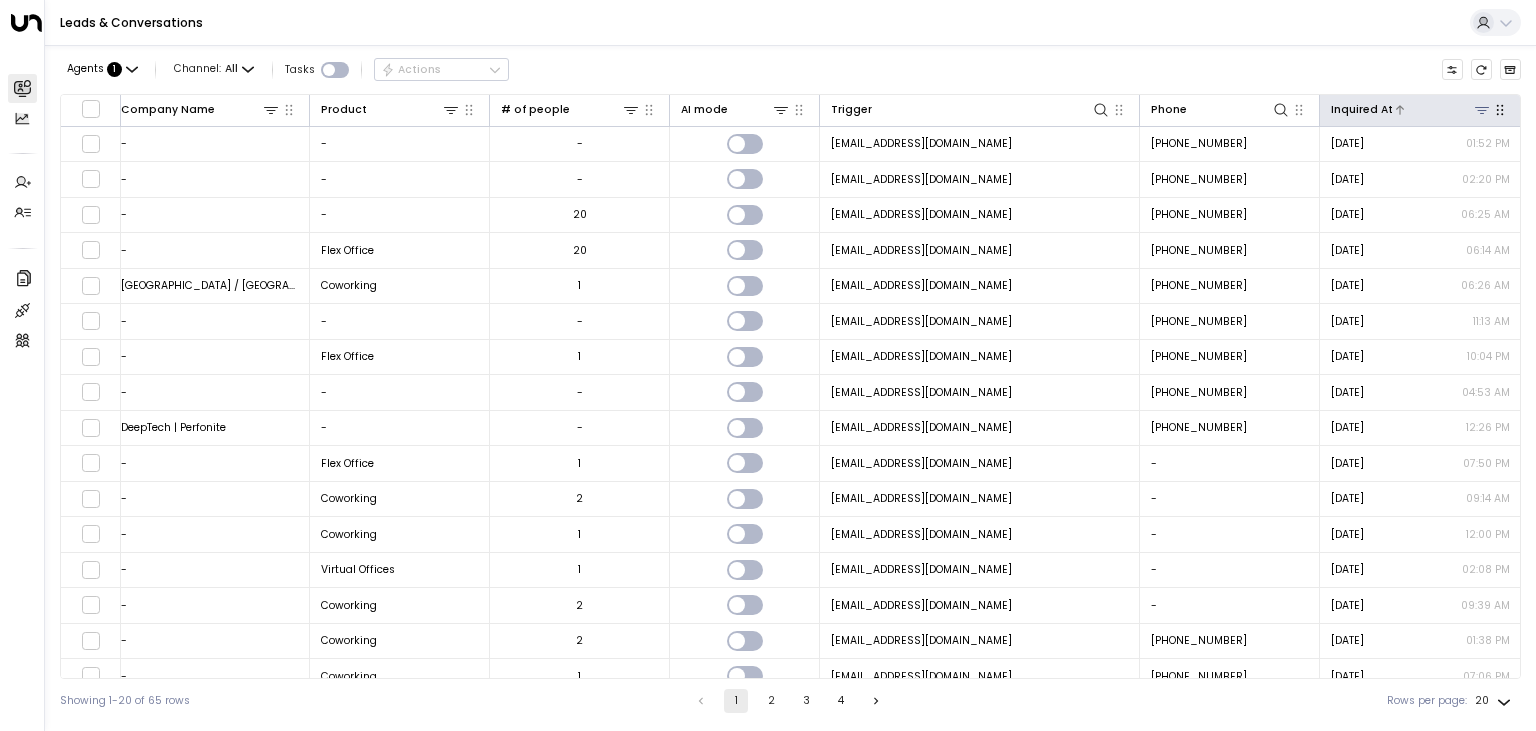click at bounding box center (1442, 109) 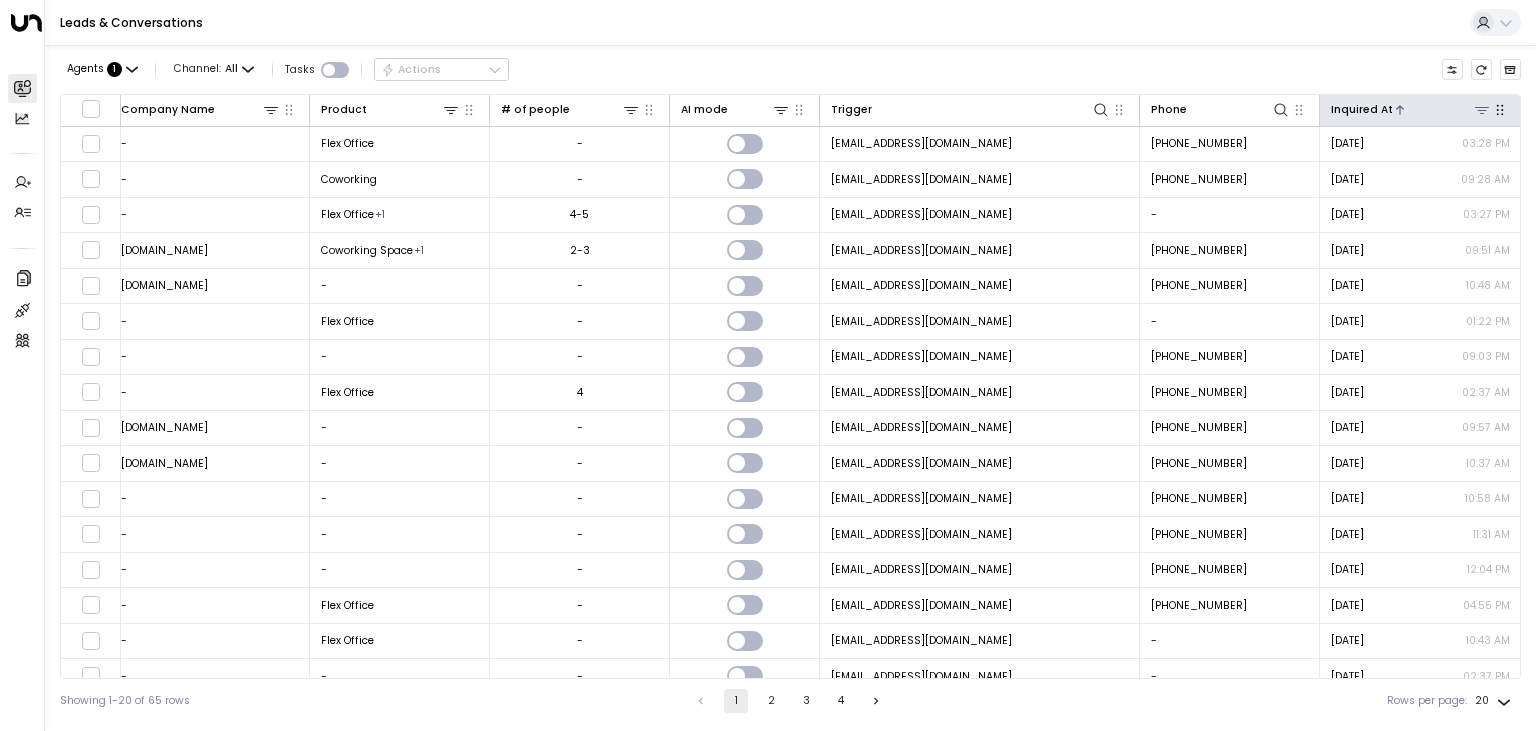 click at bounding box center [1442, 109] 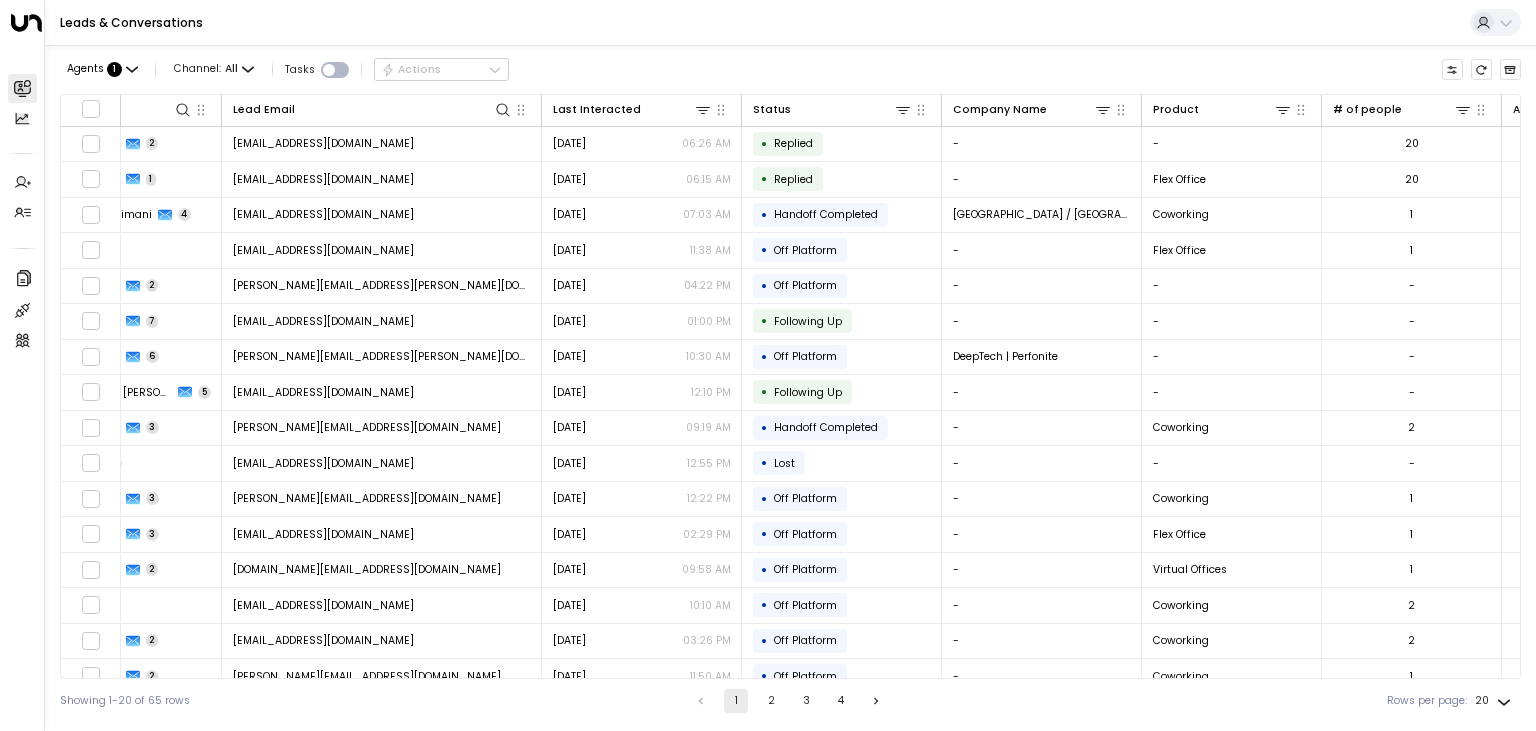 scroll, scrollTop: 0, scrollLeft: 0, axis: both 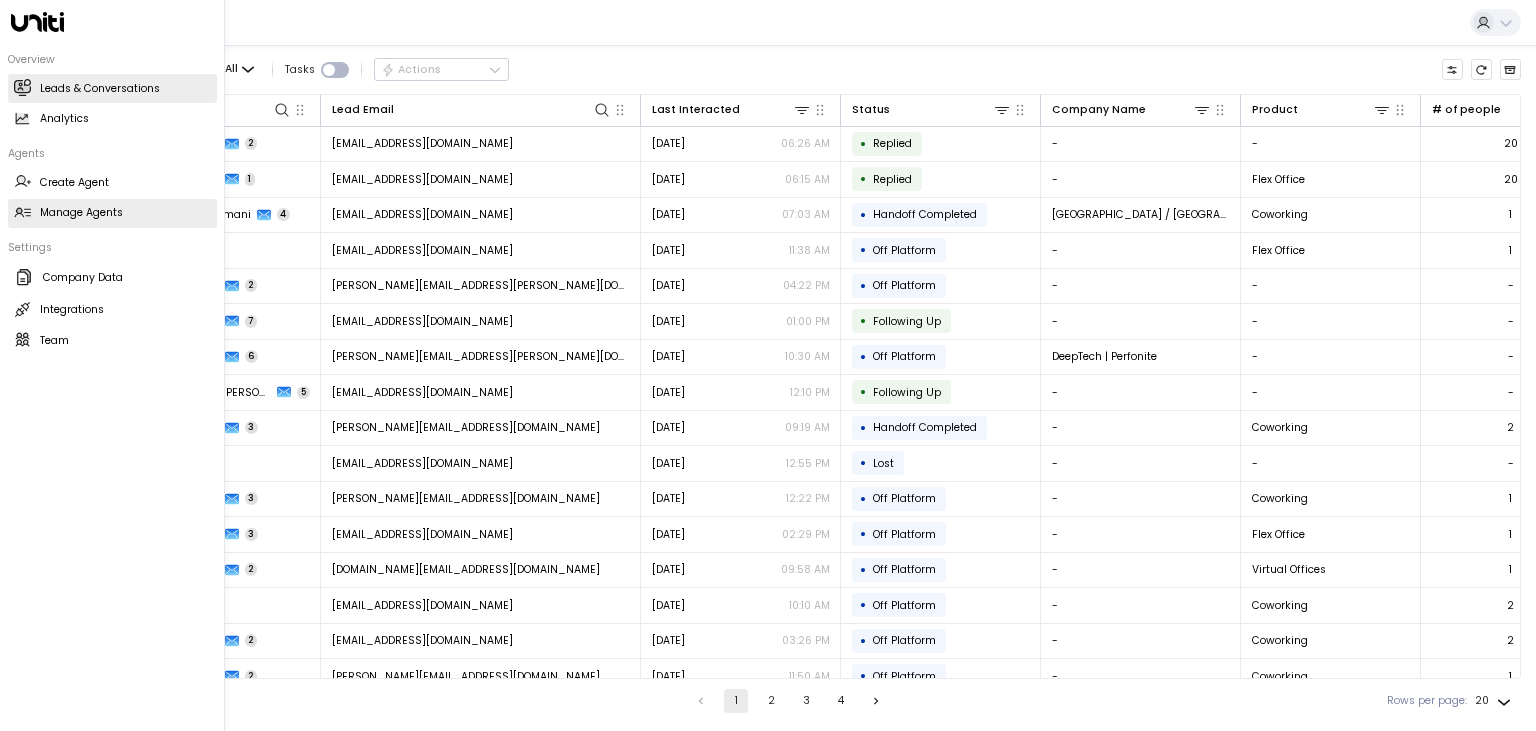 click on "Manage Agents Manage Agents" at bounding box center (112, 213) 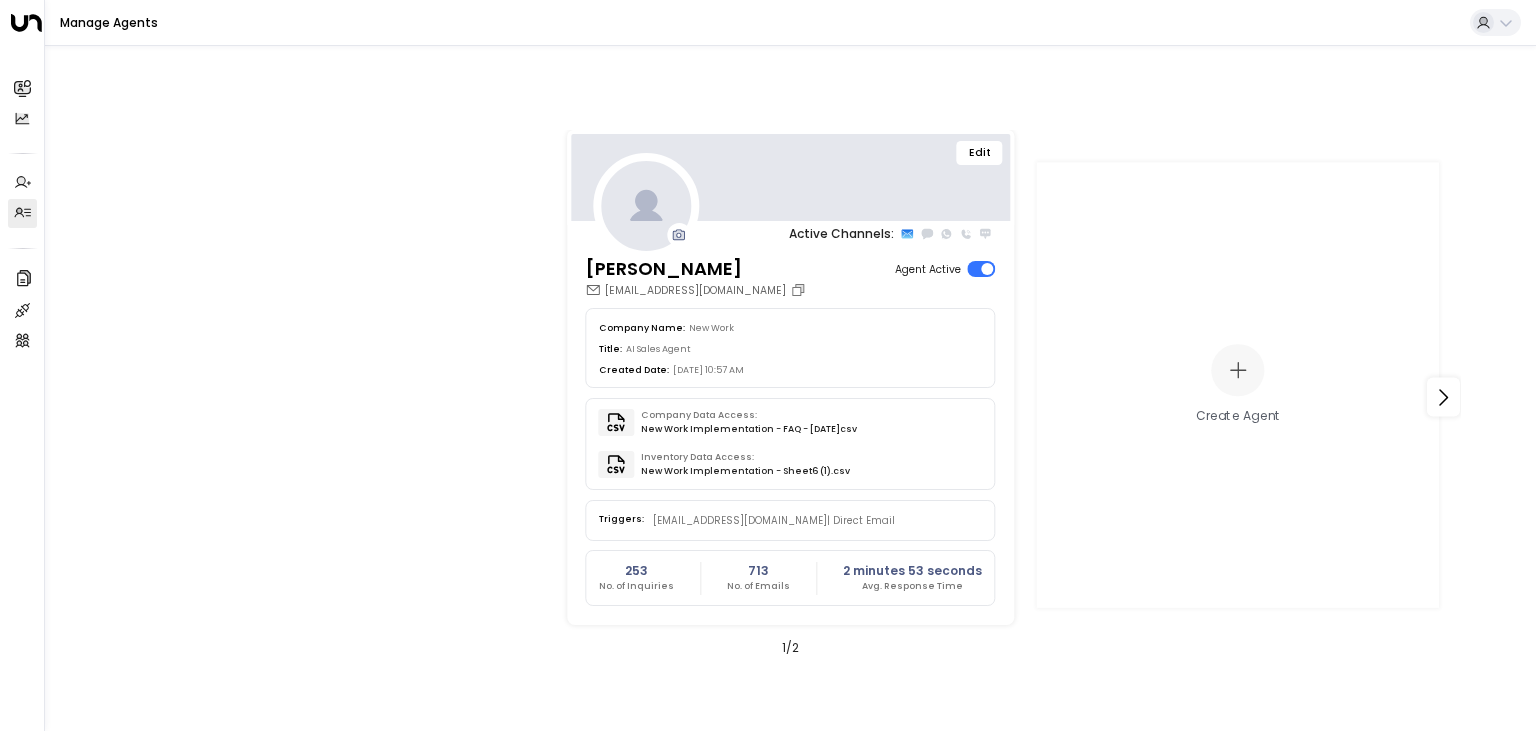 click on "Edit" at bounding box center (980, 153) 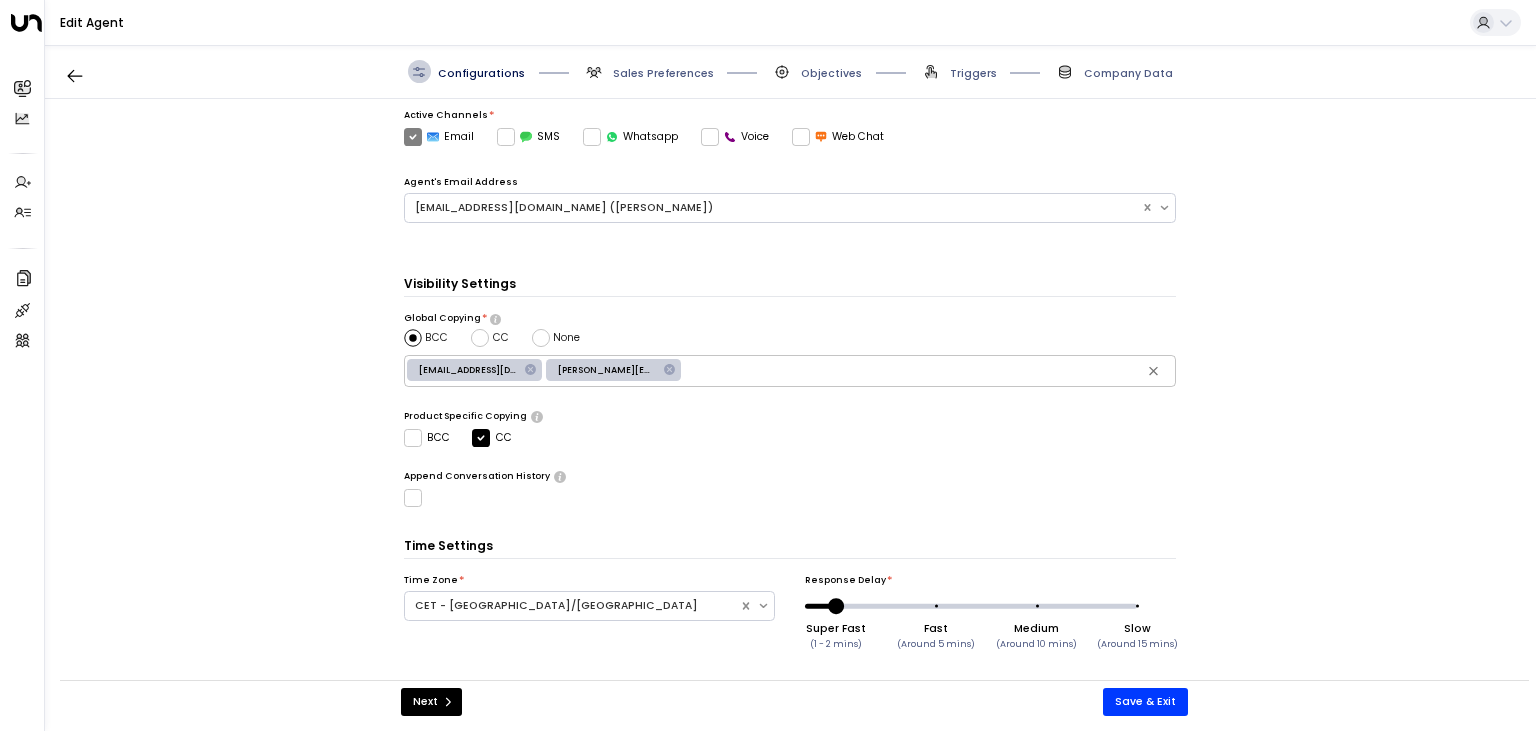 scroll, scrollTop: 0, scrollLeft: 0, axis: both 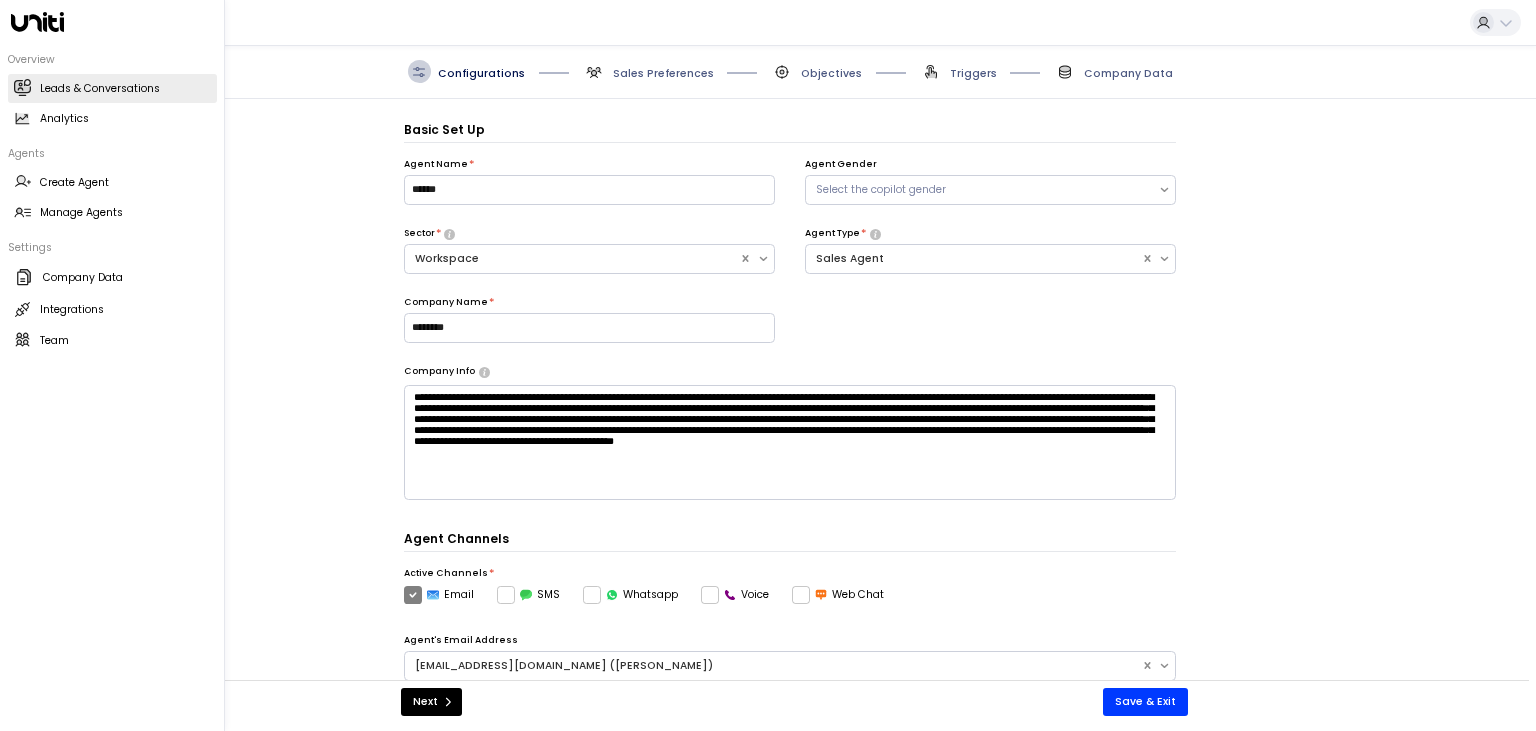 click on "Leads & Conversations Leads & Conversations" at bounding box center (112, 88) 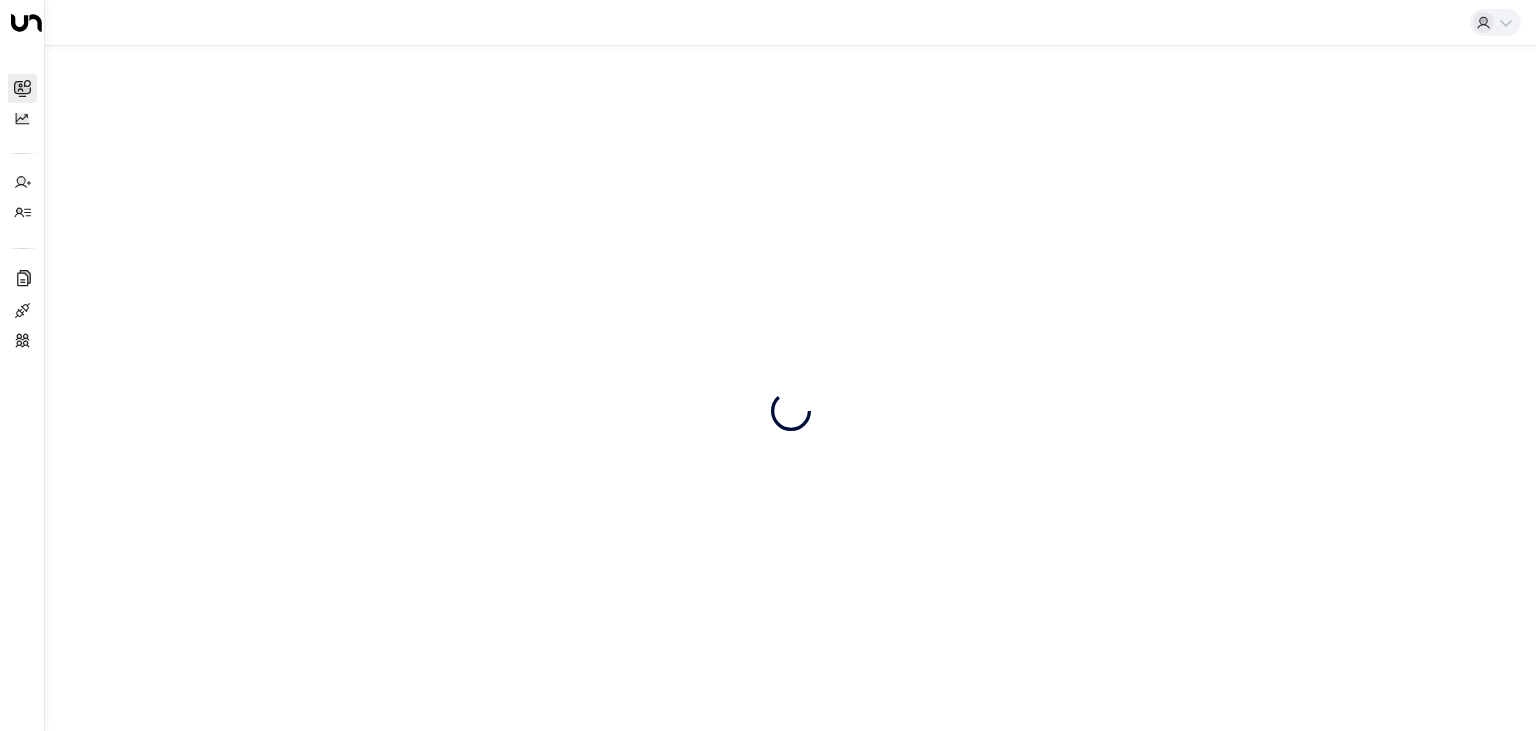 scroll, scrollTop: 0, scrollLeft: 0, axis: both 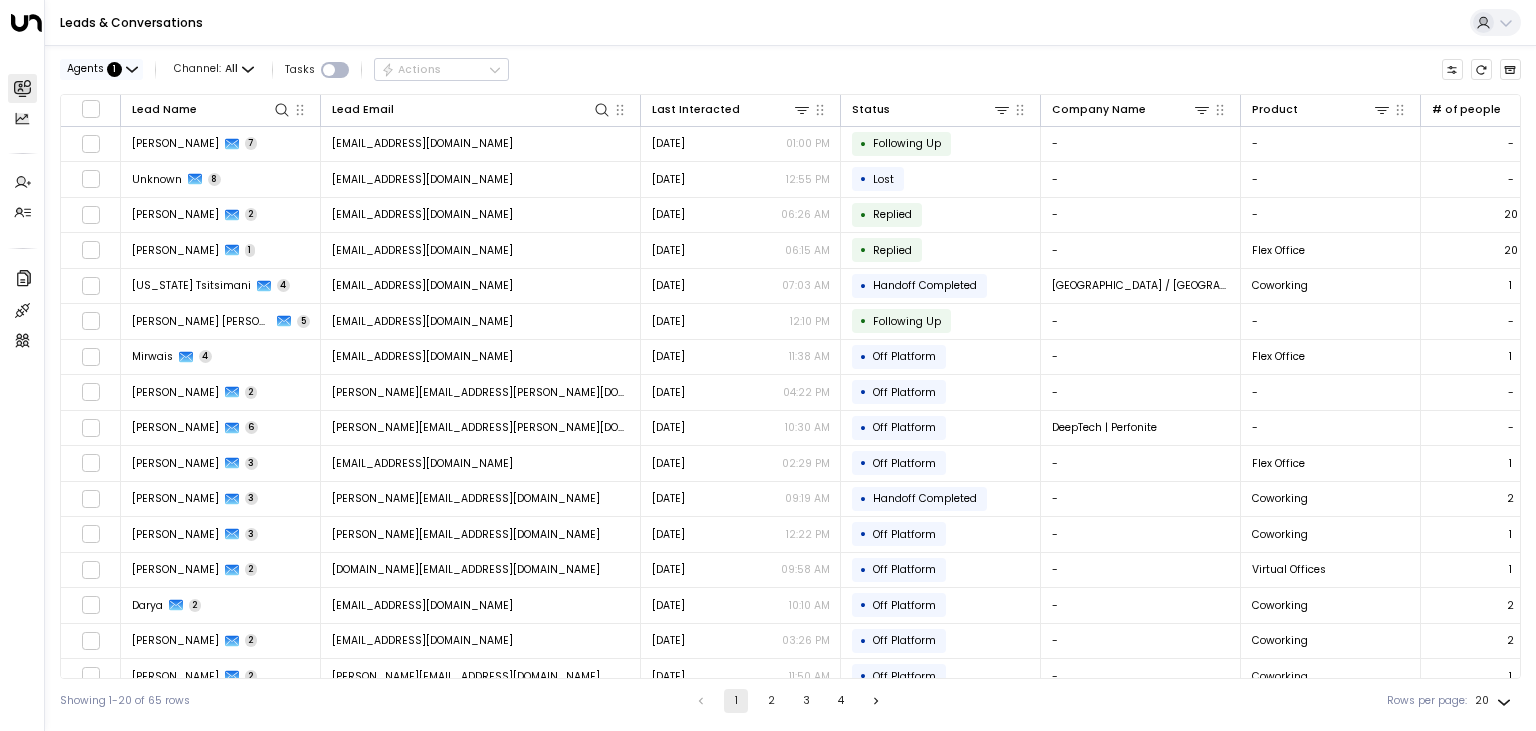 click 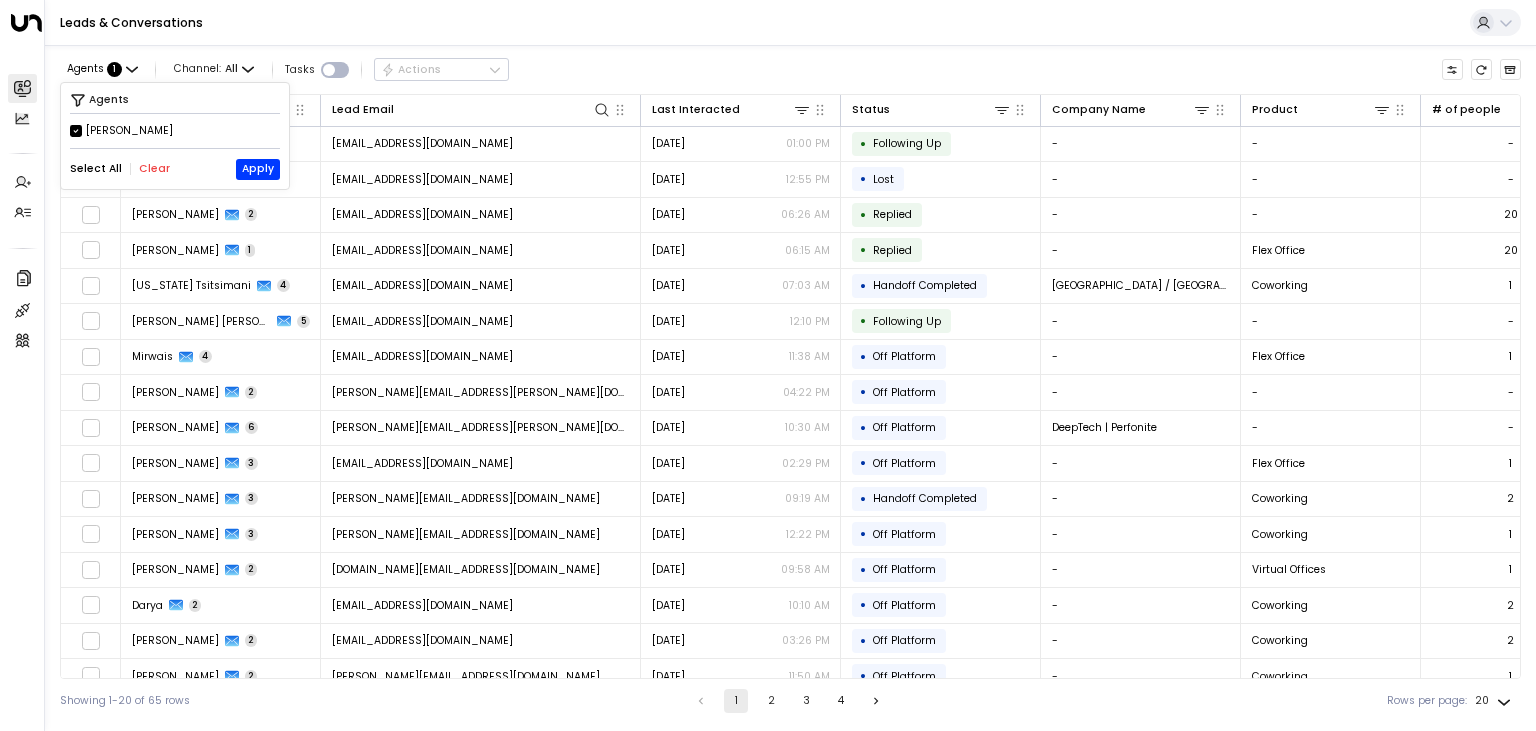 click at bounding box center [768, 365] 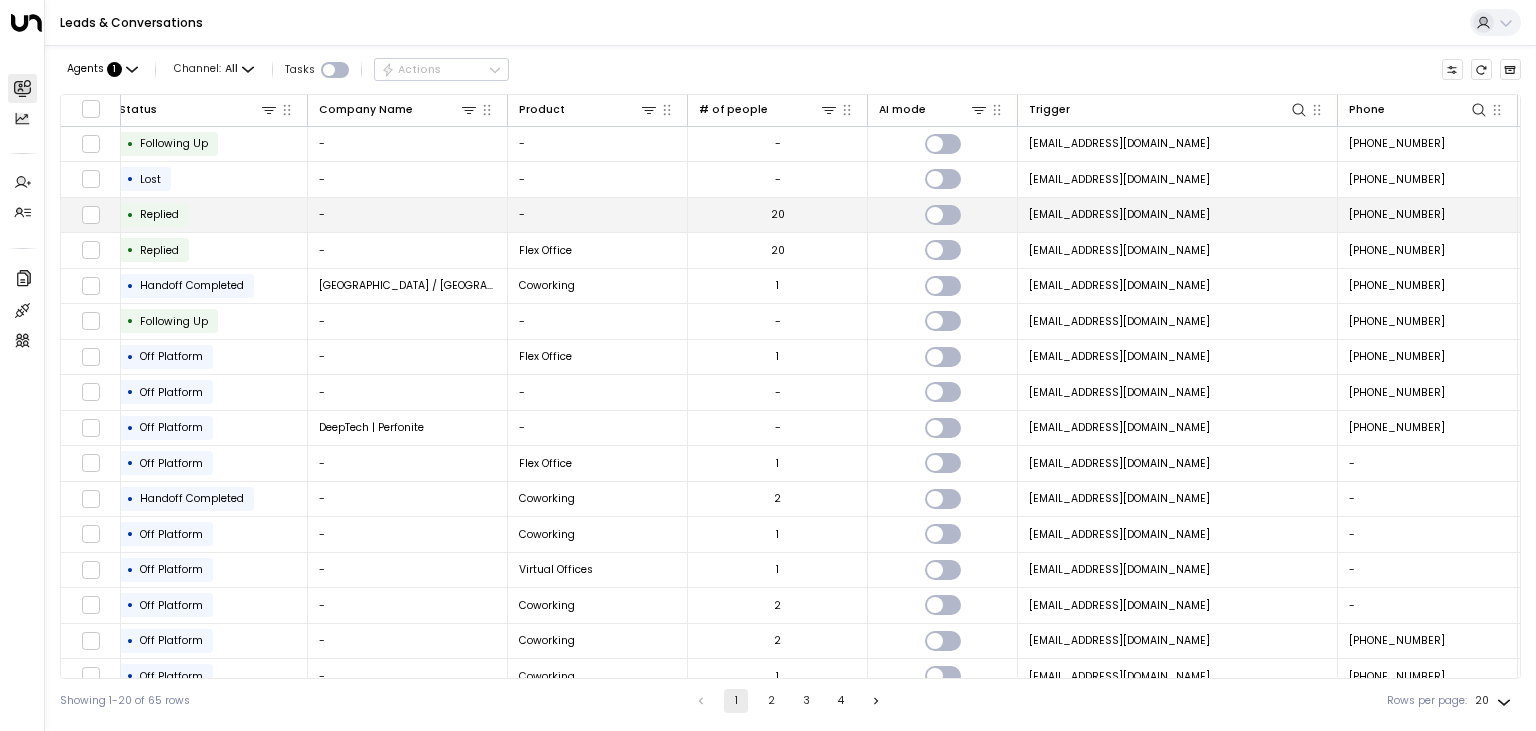 scroll, scrollTop: 0, scrollLeft: 931, axis: horizontal 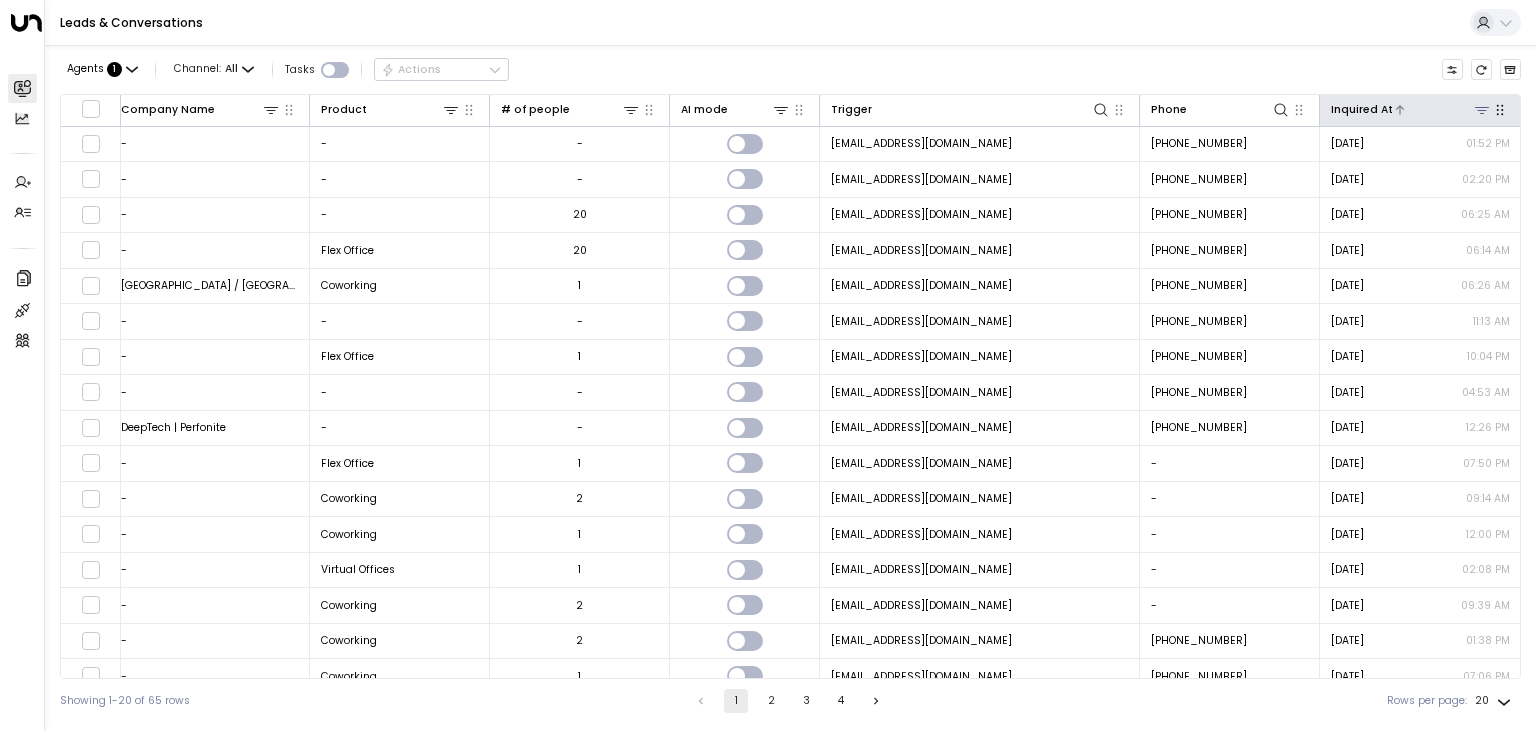 click 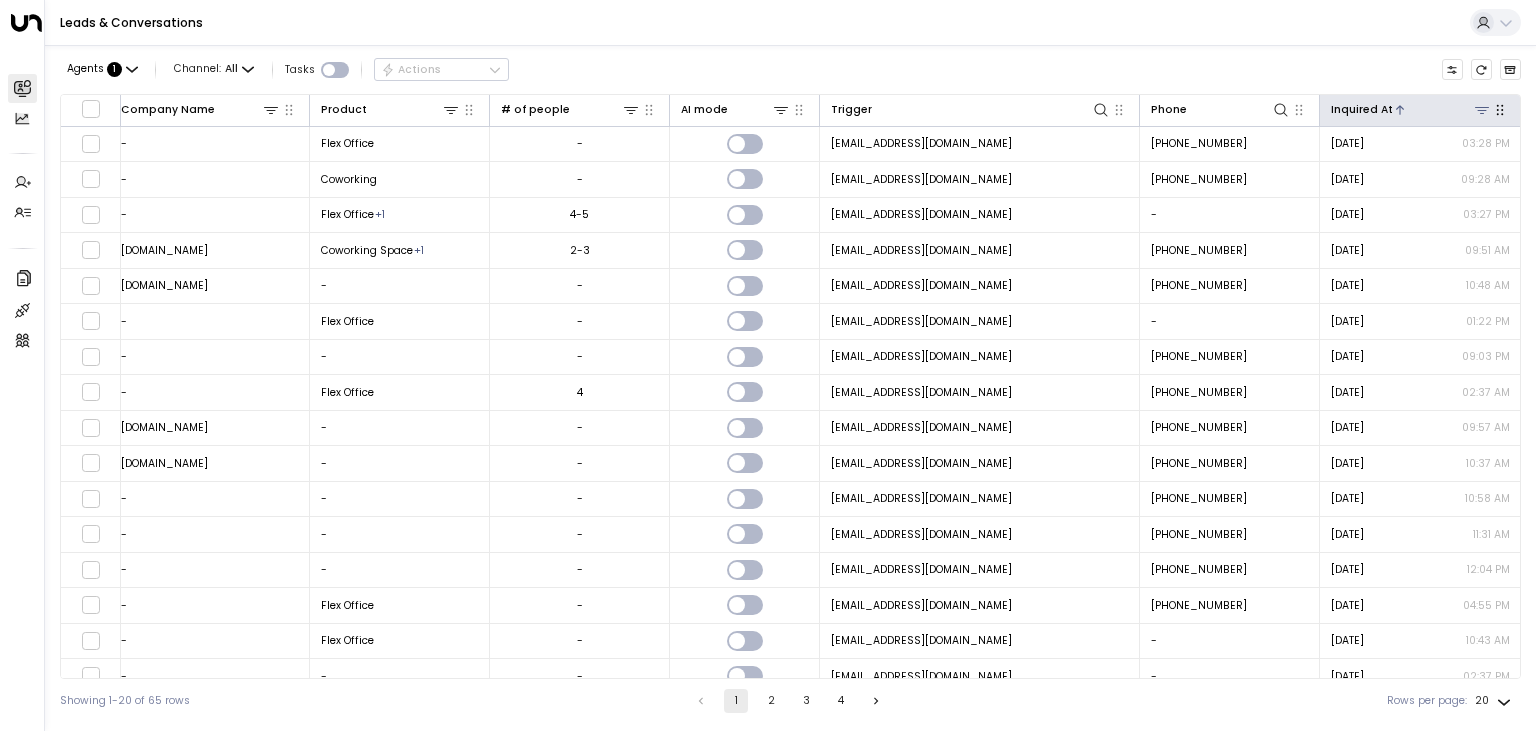 click 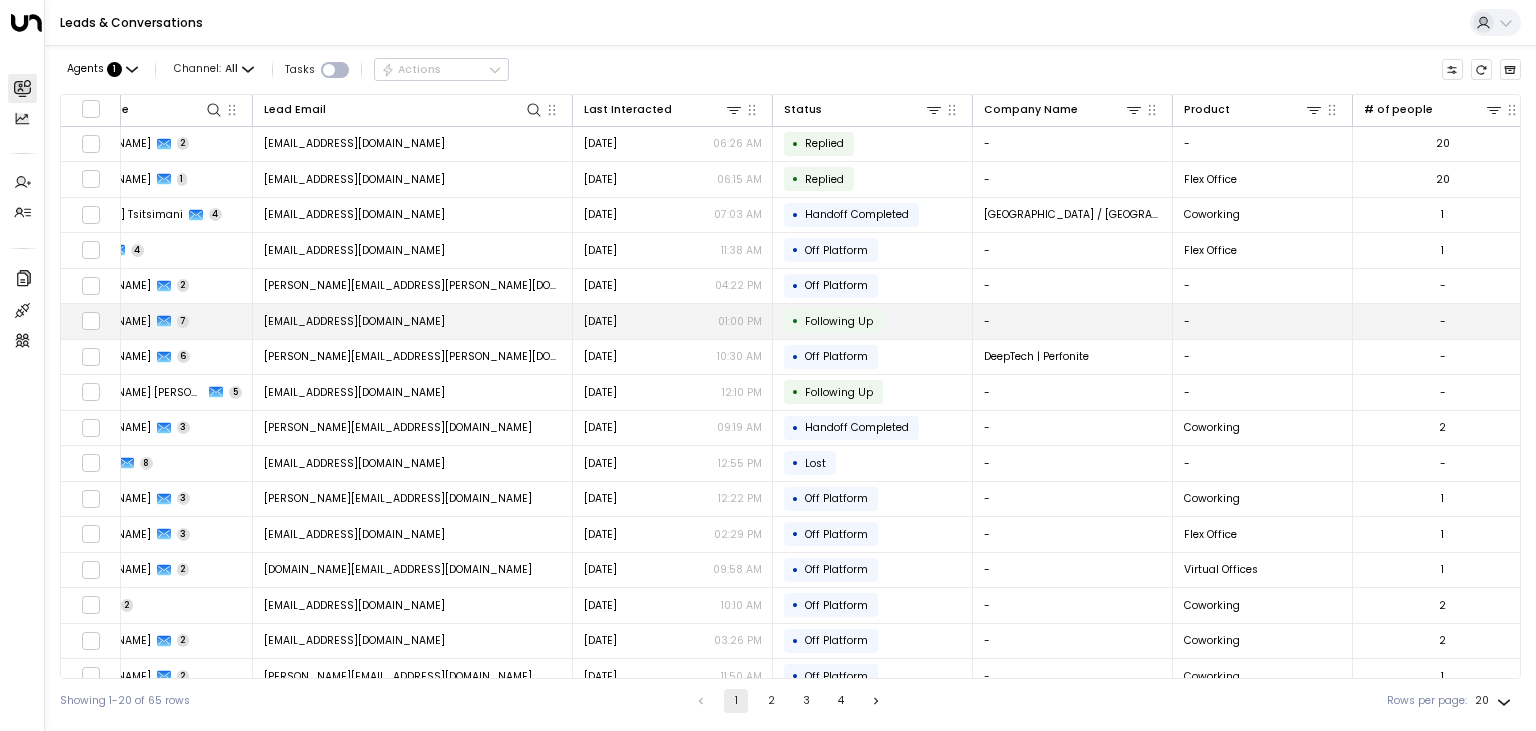 scroll, scrollTop: 0, scrollLeft: 0, axis: both 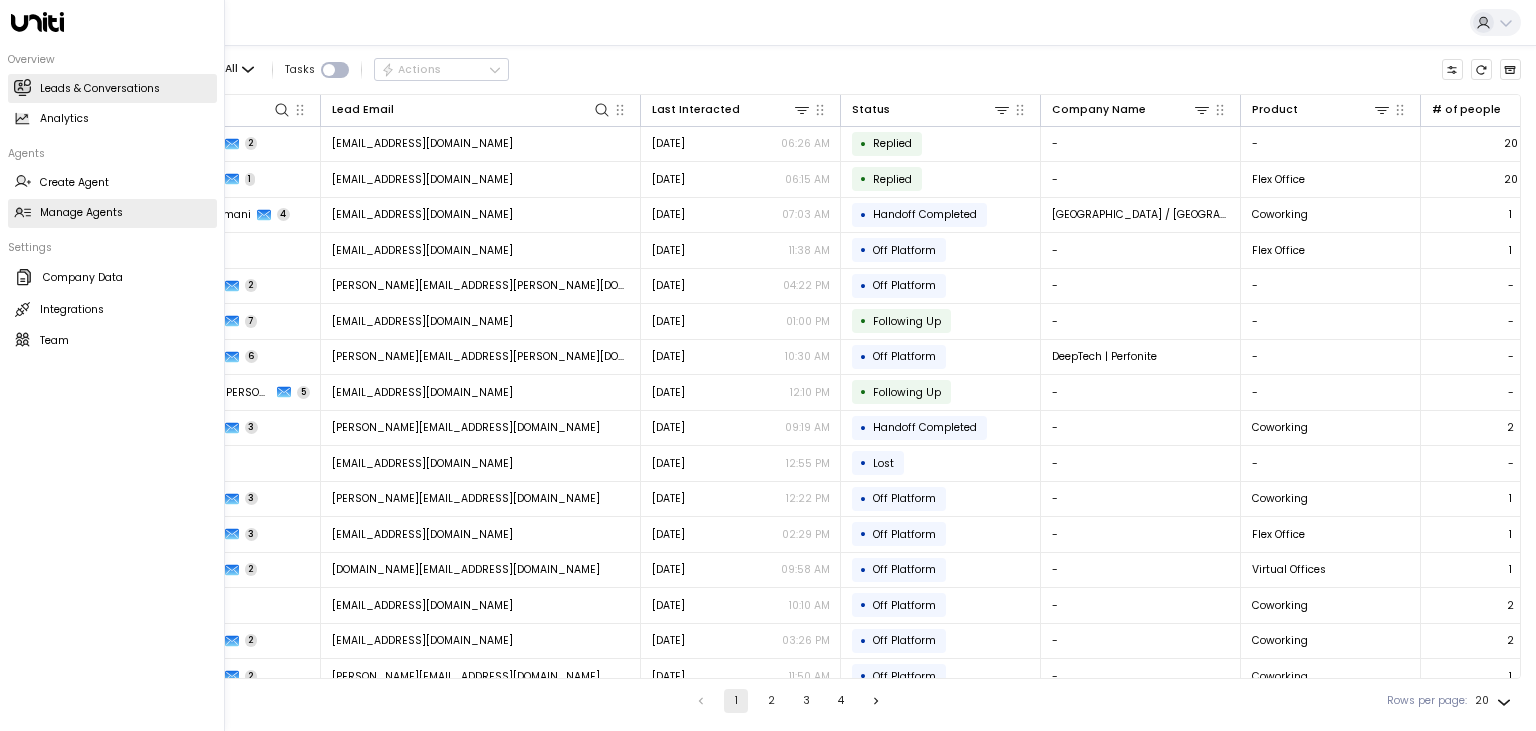 click on "Manage Agents Manage Agents" at bounding box center (112, 213) 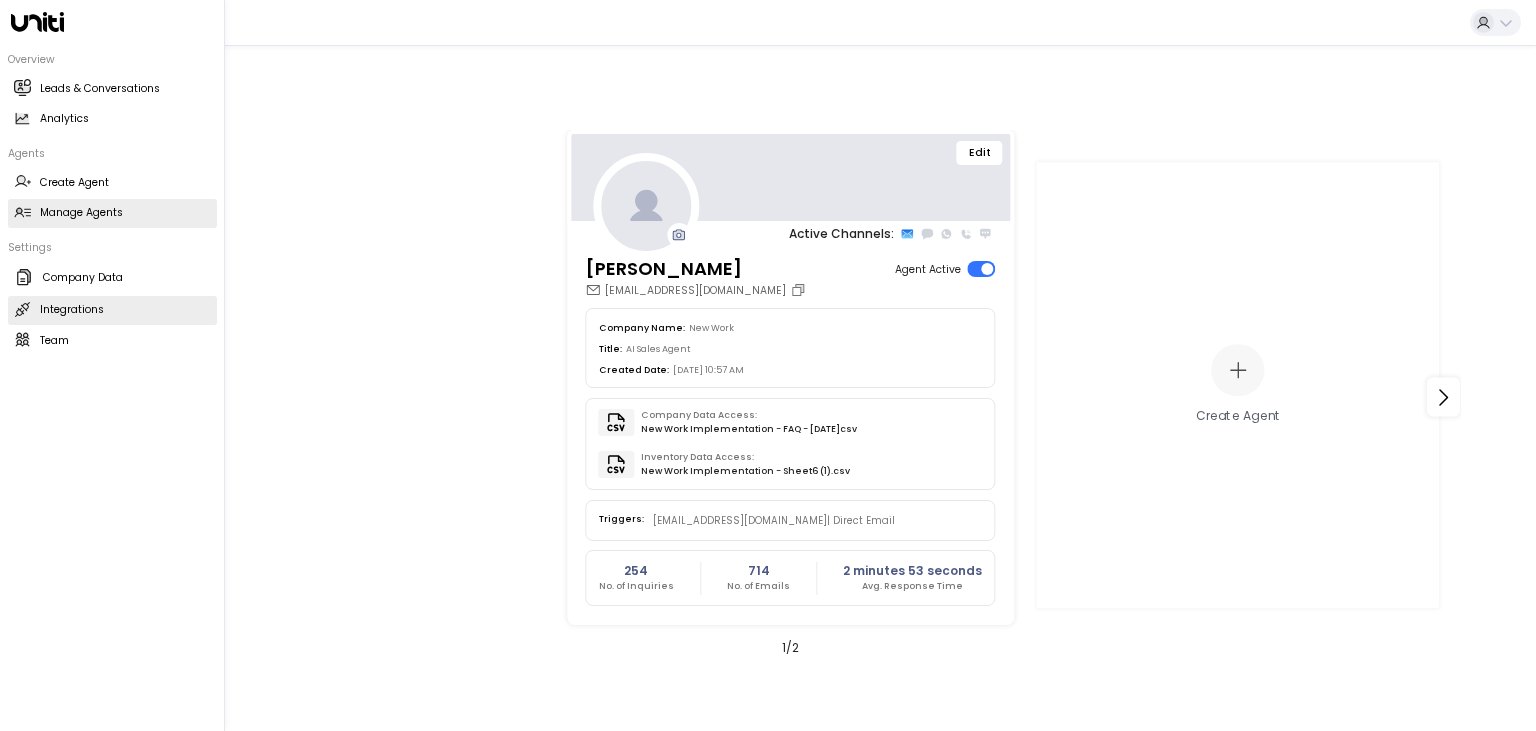 click on "Integrations Integrations" at bounding box center [112, 310] 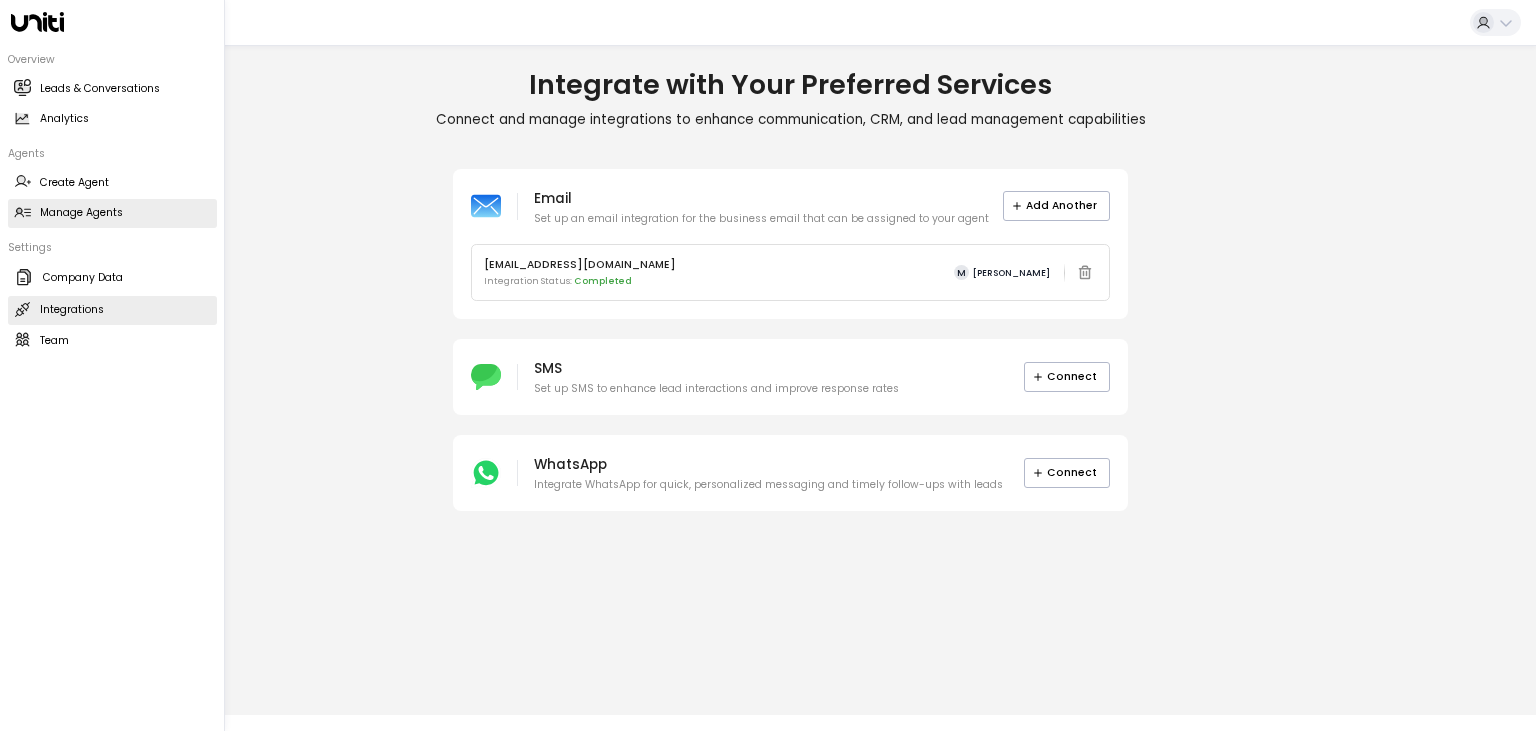 click on "Manage Agents" at bounding box center (81, 213) 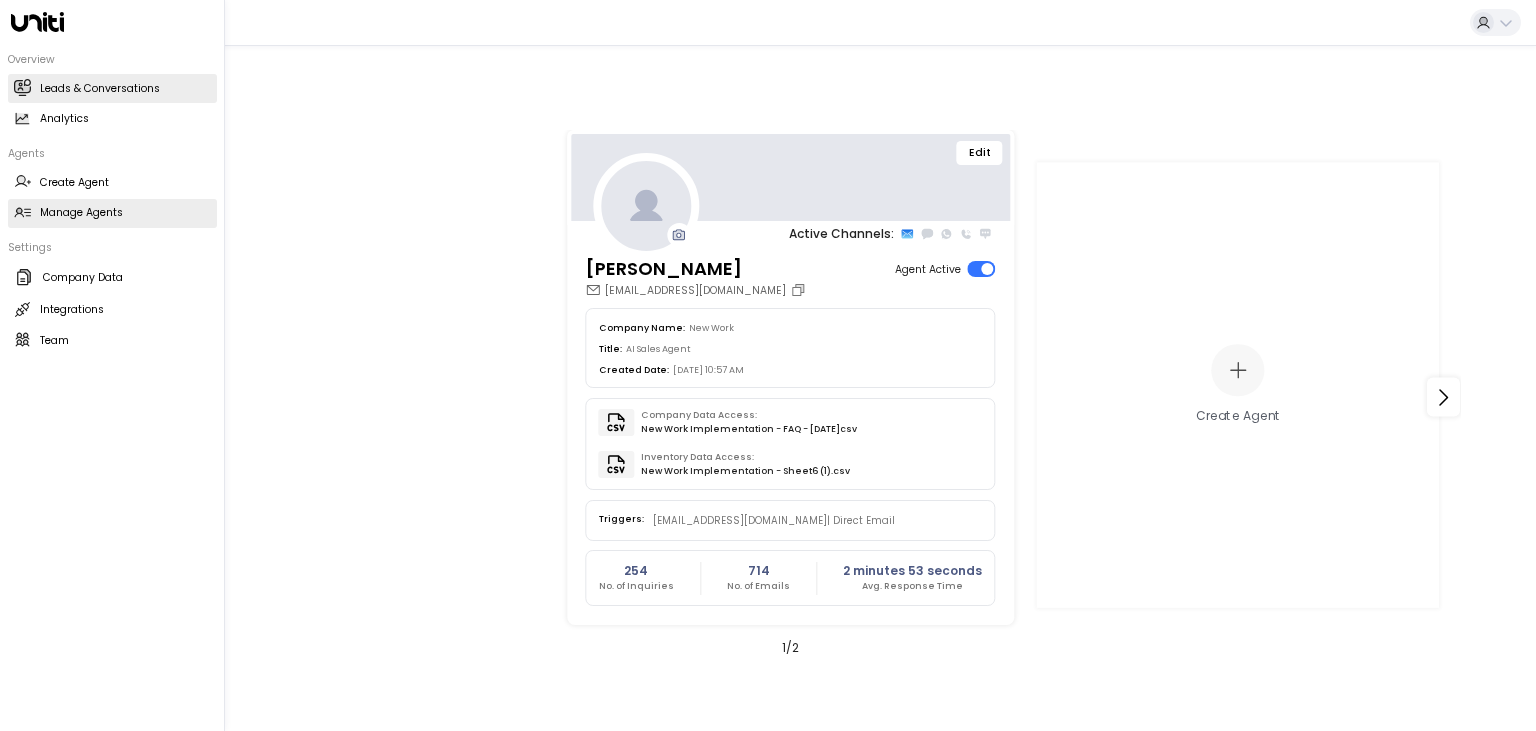 click on "Leads & Conversations" at bounding box center [100, 89] 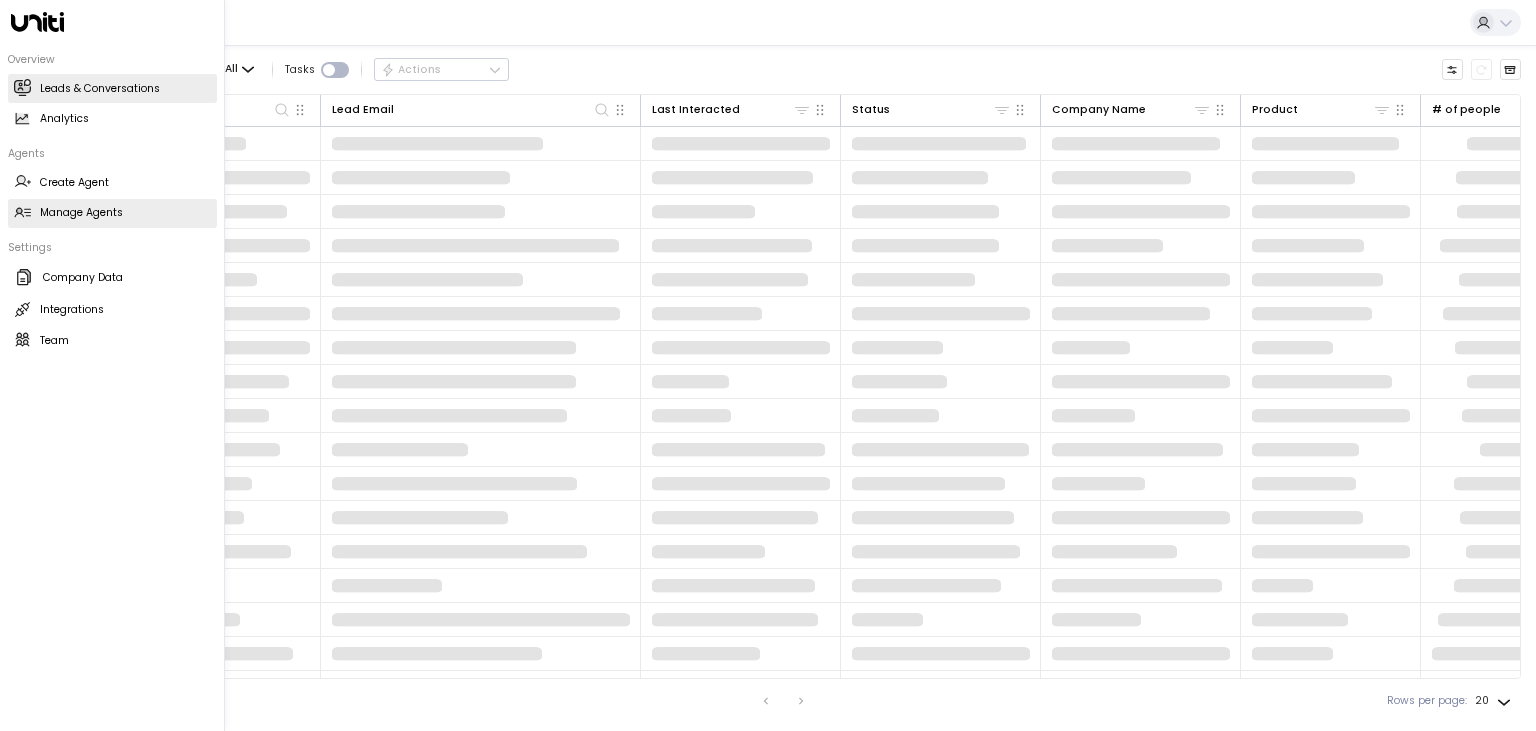 click on "Manage Agents" at bounding box center (81, 213) 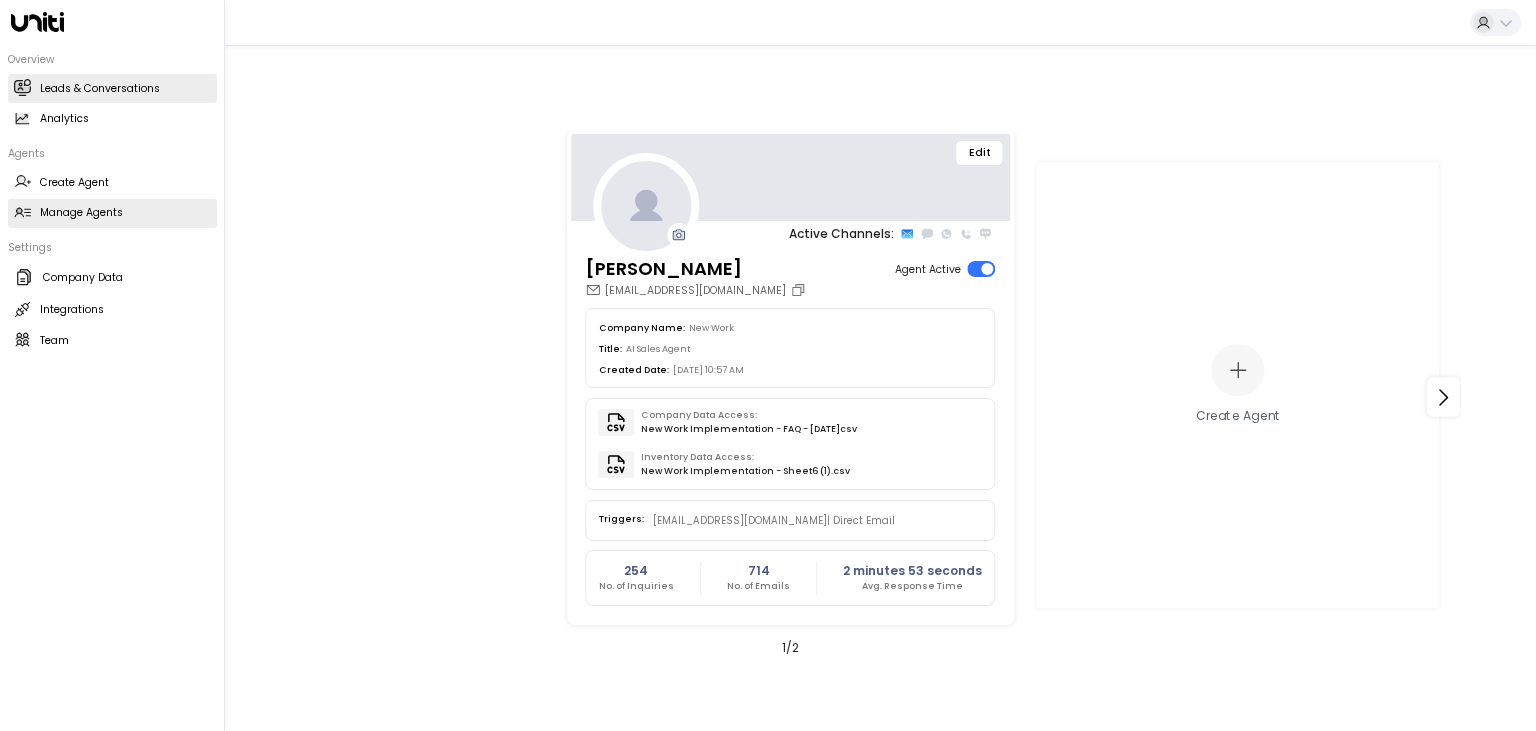 click on "Leads & Conversations" at bounding box center [100, 89] 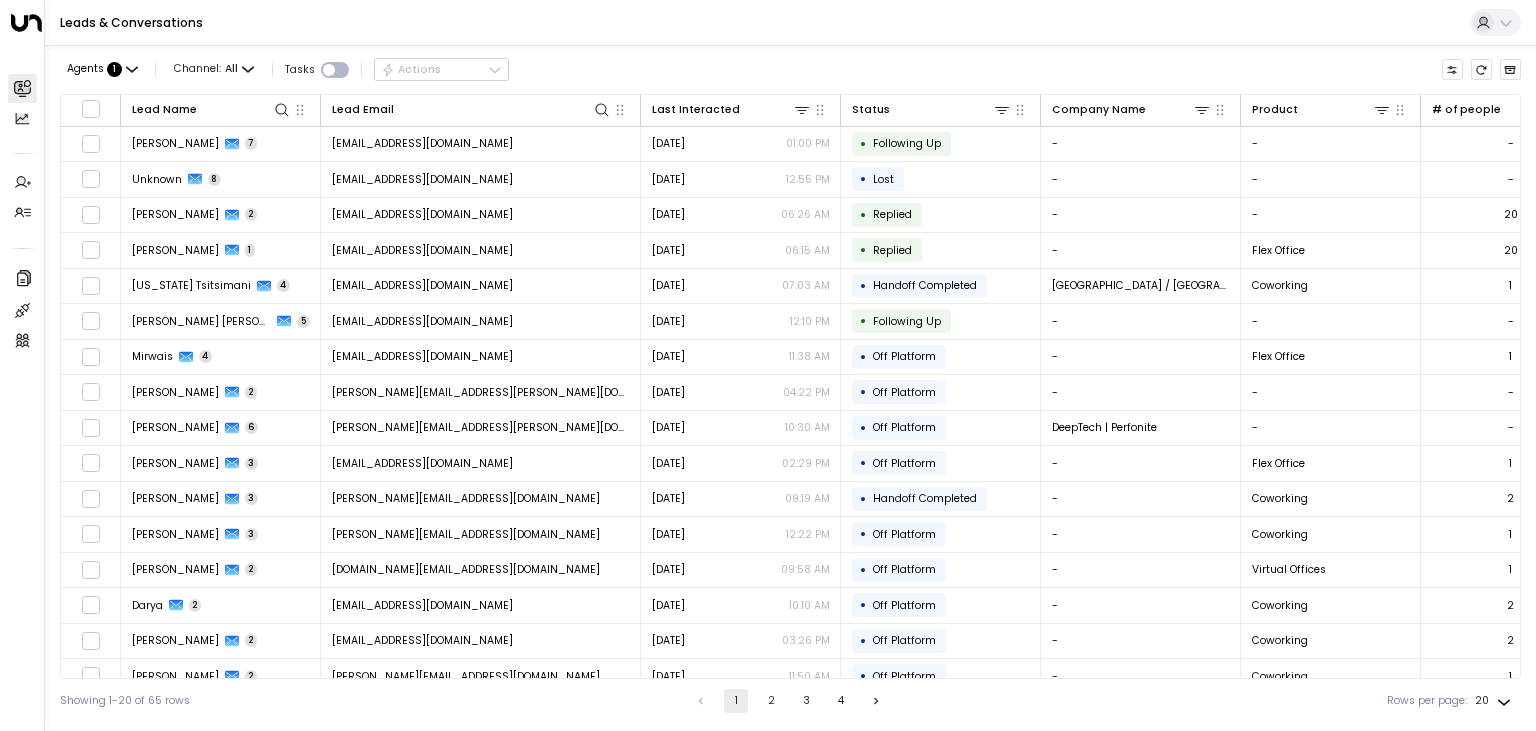 click on "Agents : 1 Channel: All Tasks   Actions" at bounding box center [790, 70] 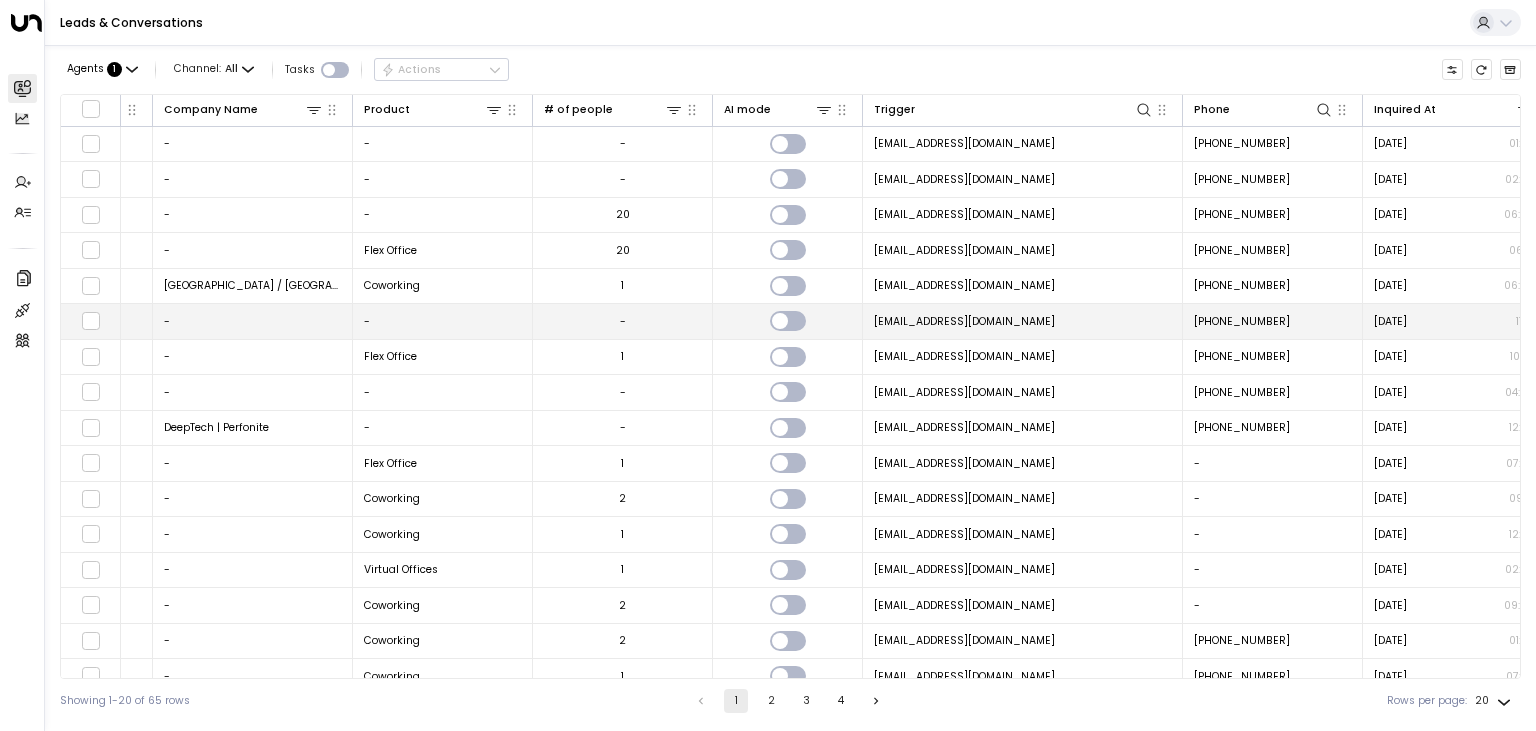 scroll, scrollTop: 0, scrollLeft: 889, axis: horizontal 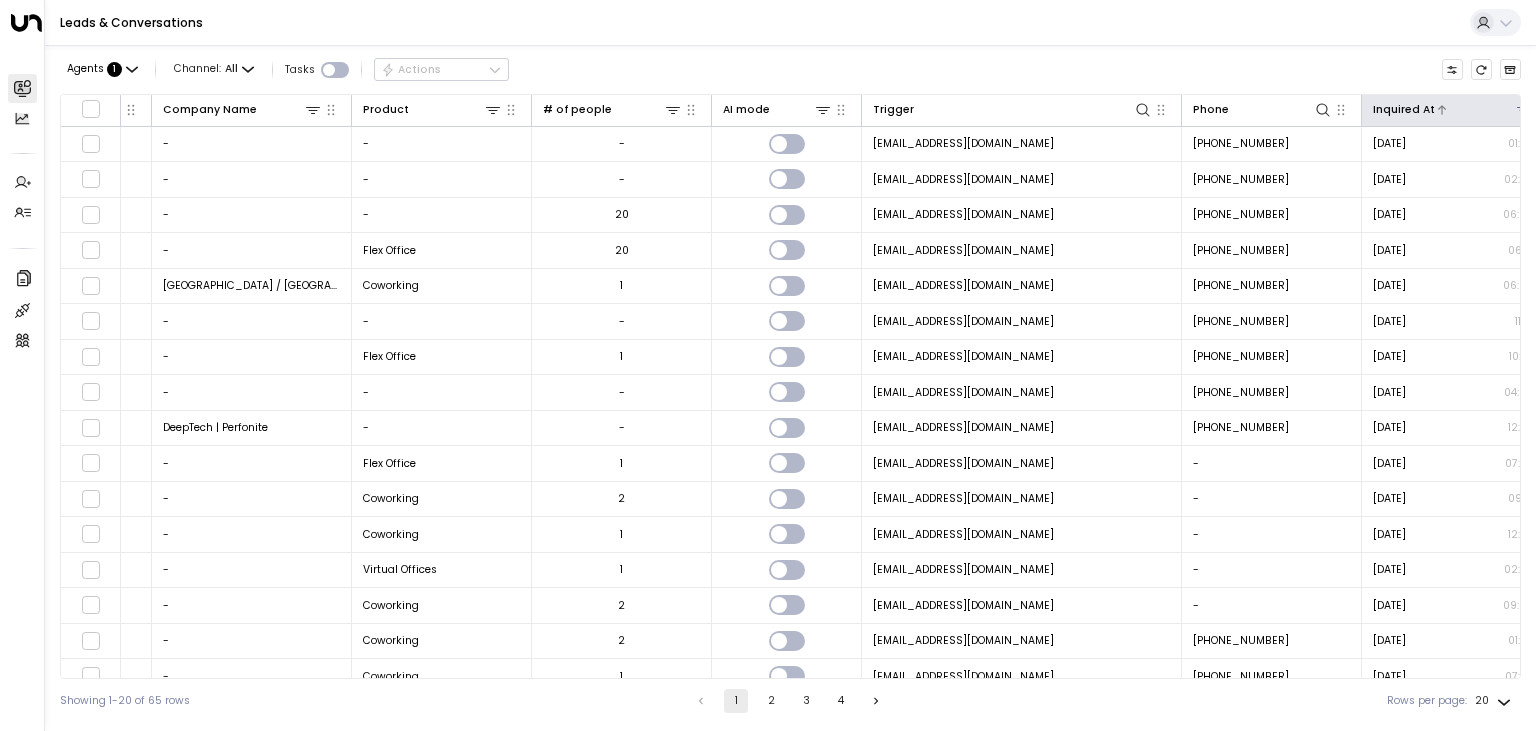 click on "Inquired At" at bounding box center [1404, 110] 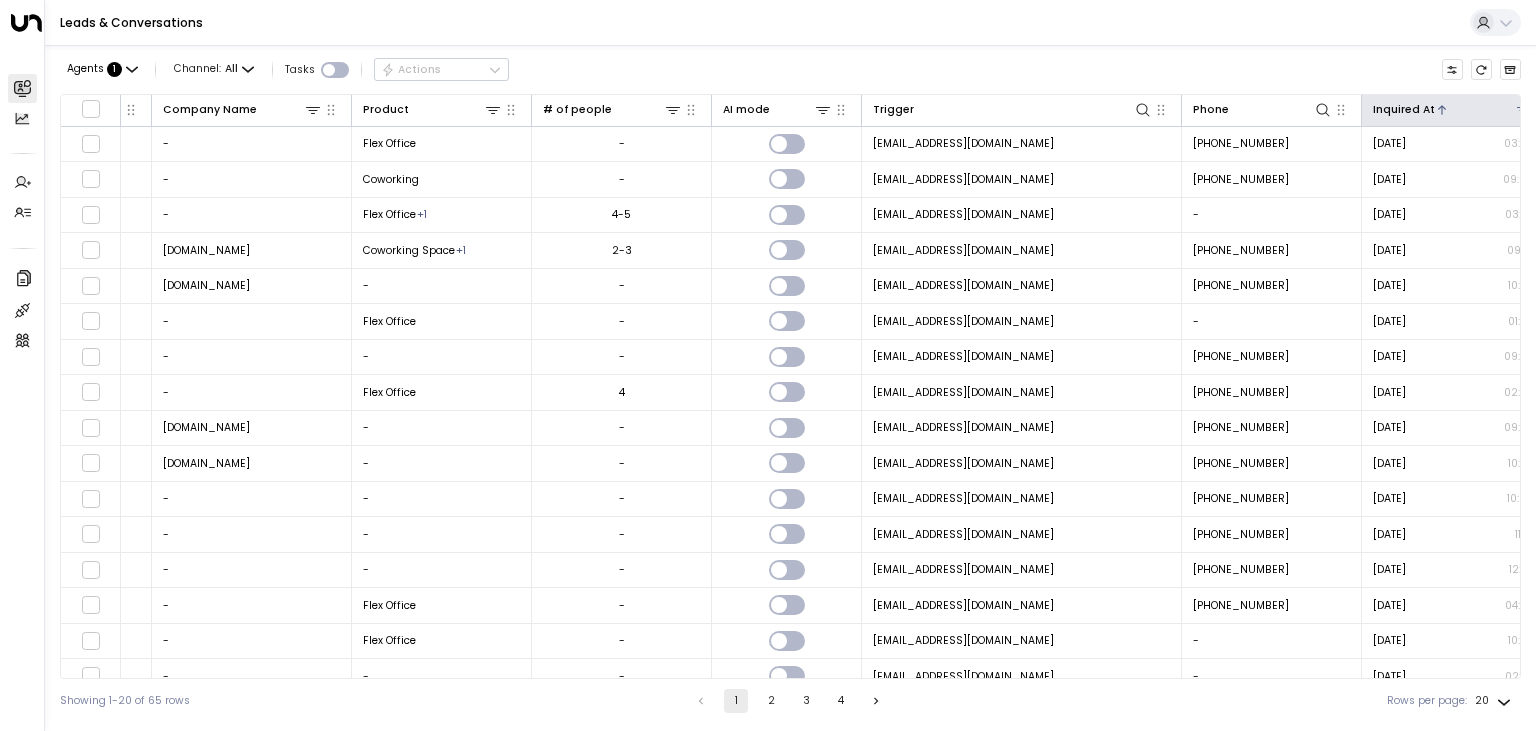 click 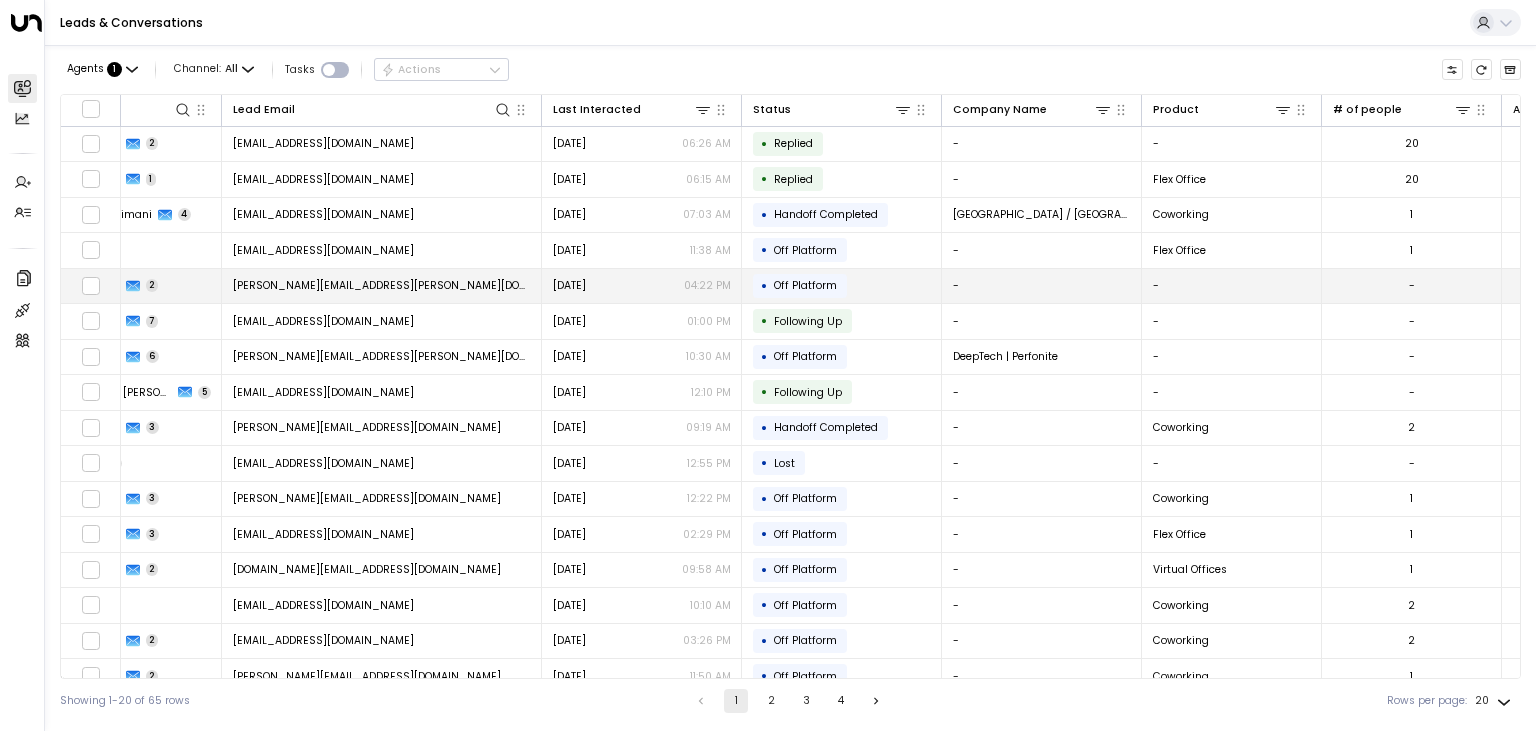 scroll, scrollTop: 0, scrollLeft: 0, axis: both 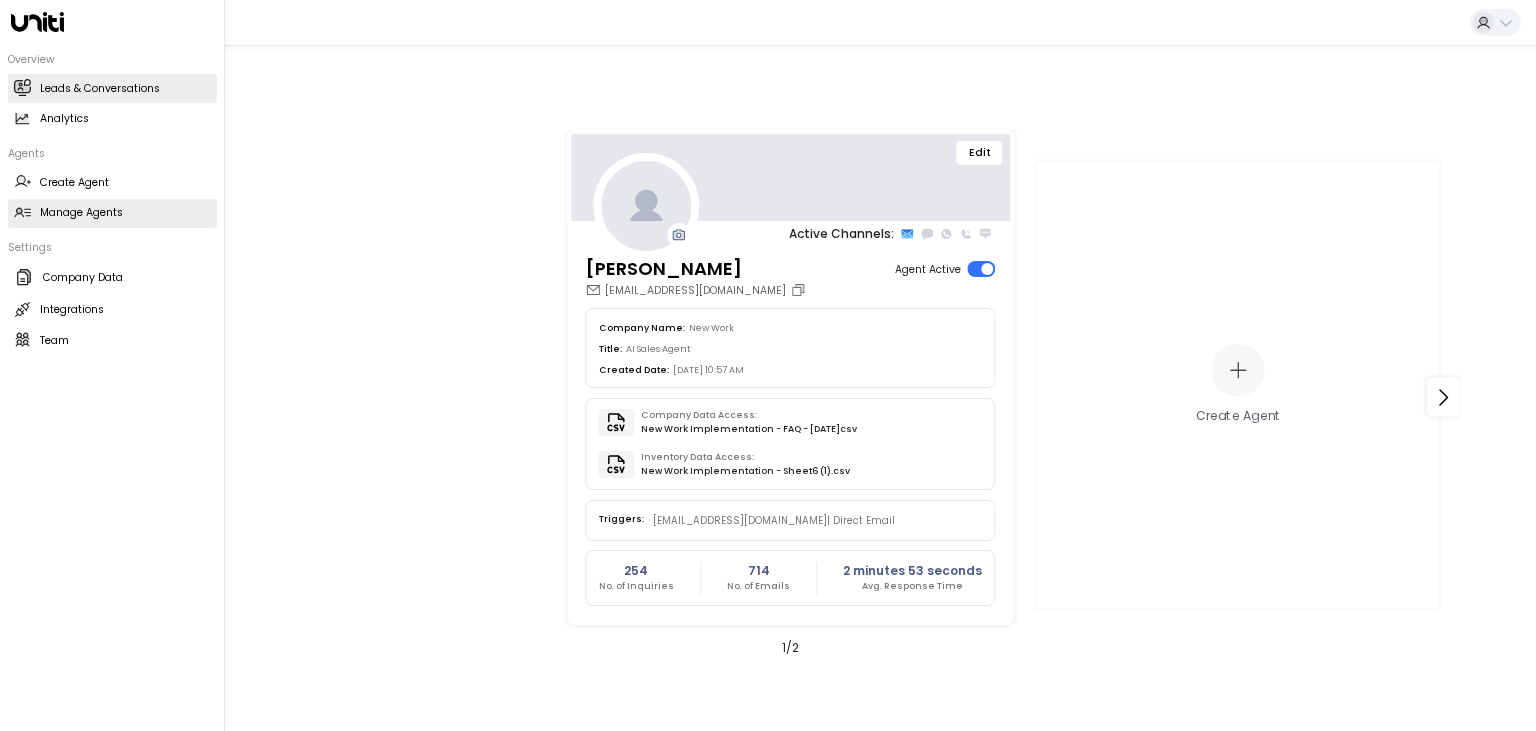 click on "Leads & Conversations" at bounding box center (100, 89) 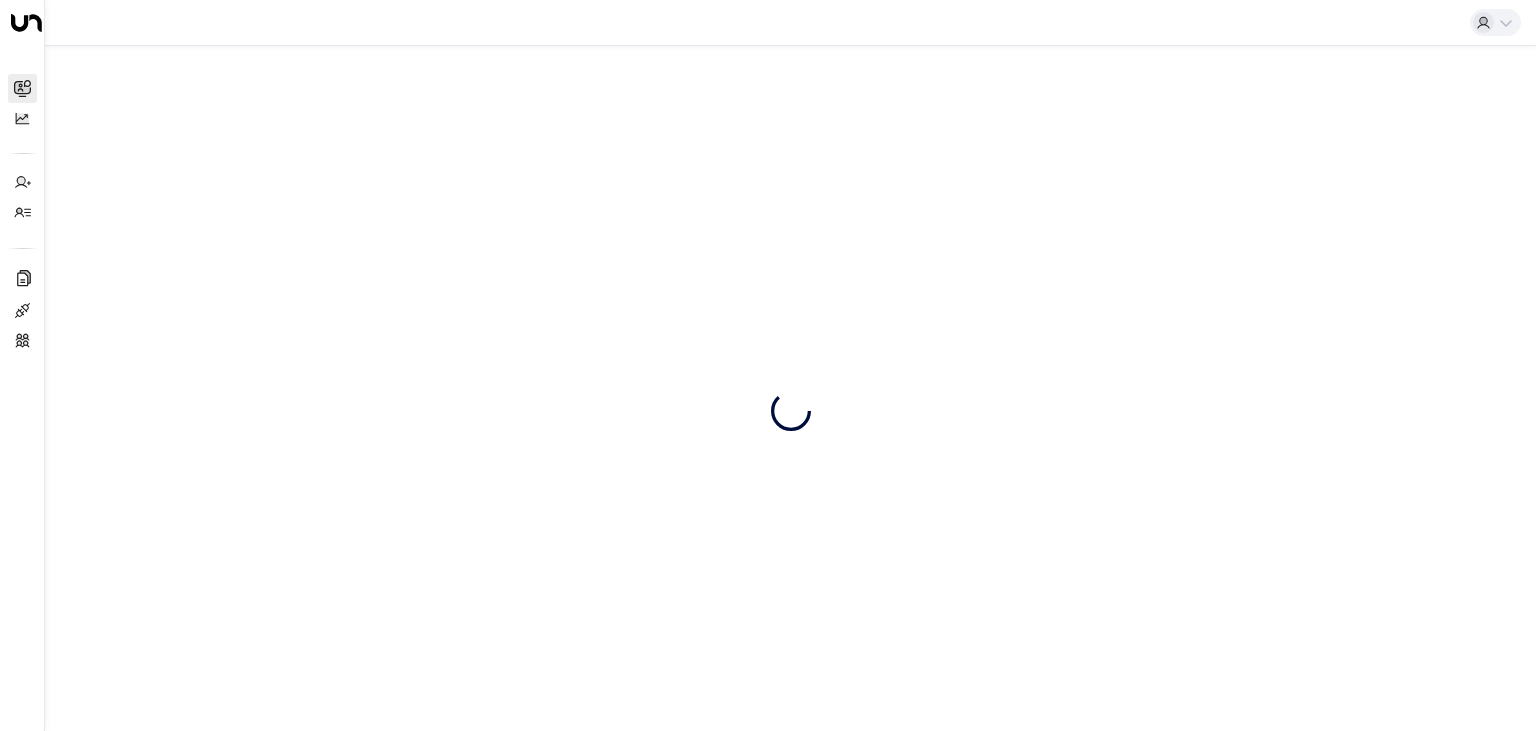 scroll, scrollTop: 0, scrollLeft: 0, axis: both 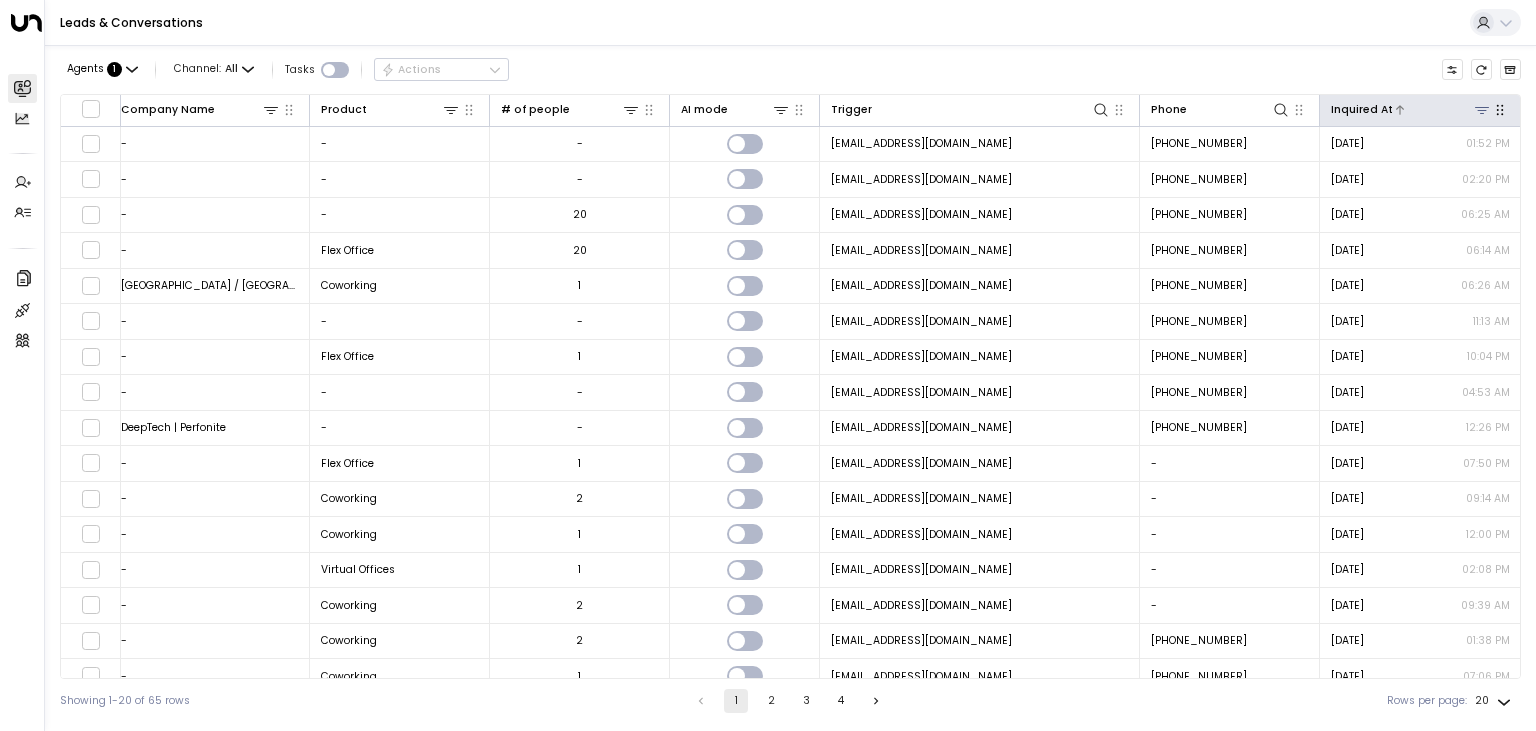 click at bounding box center (1442, 109) 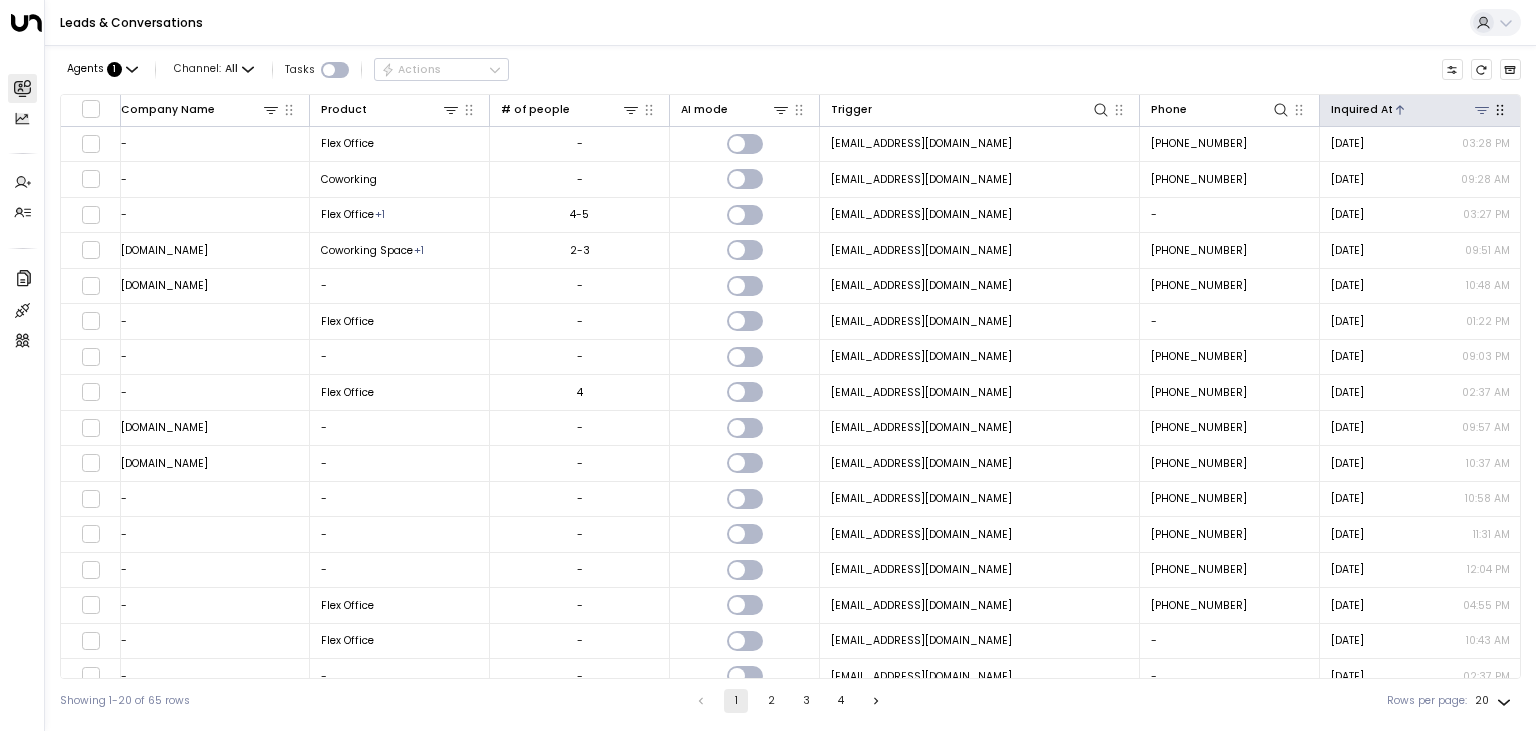 click 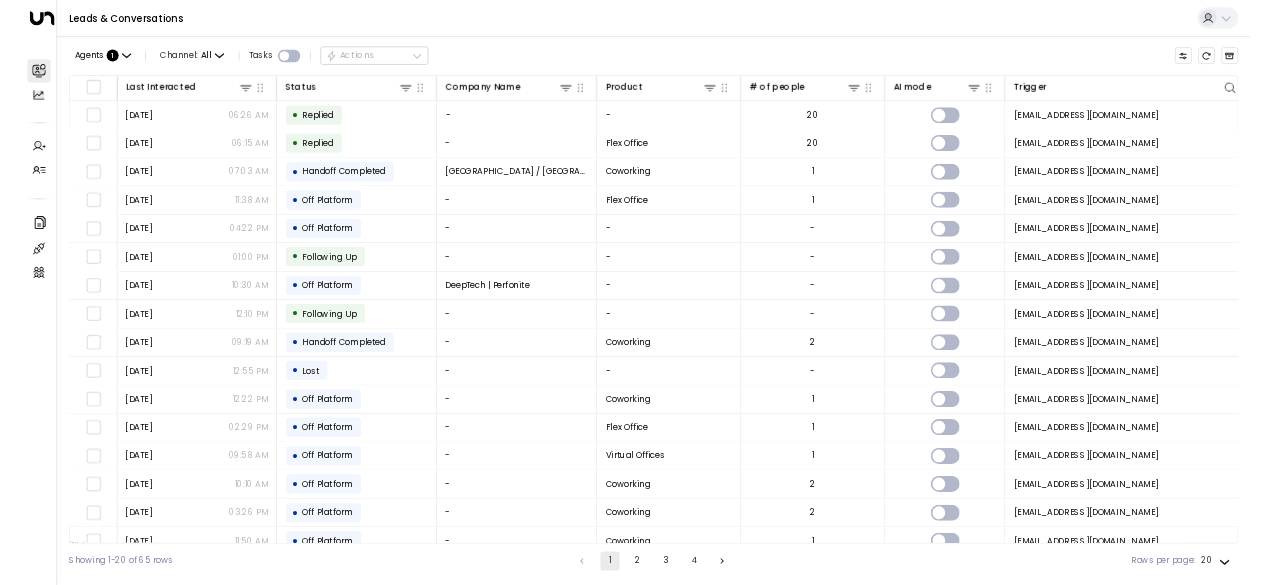 scroll, scrollTop: 0, scrollLeft: 0, axis: both 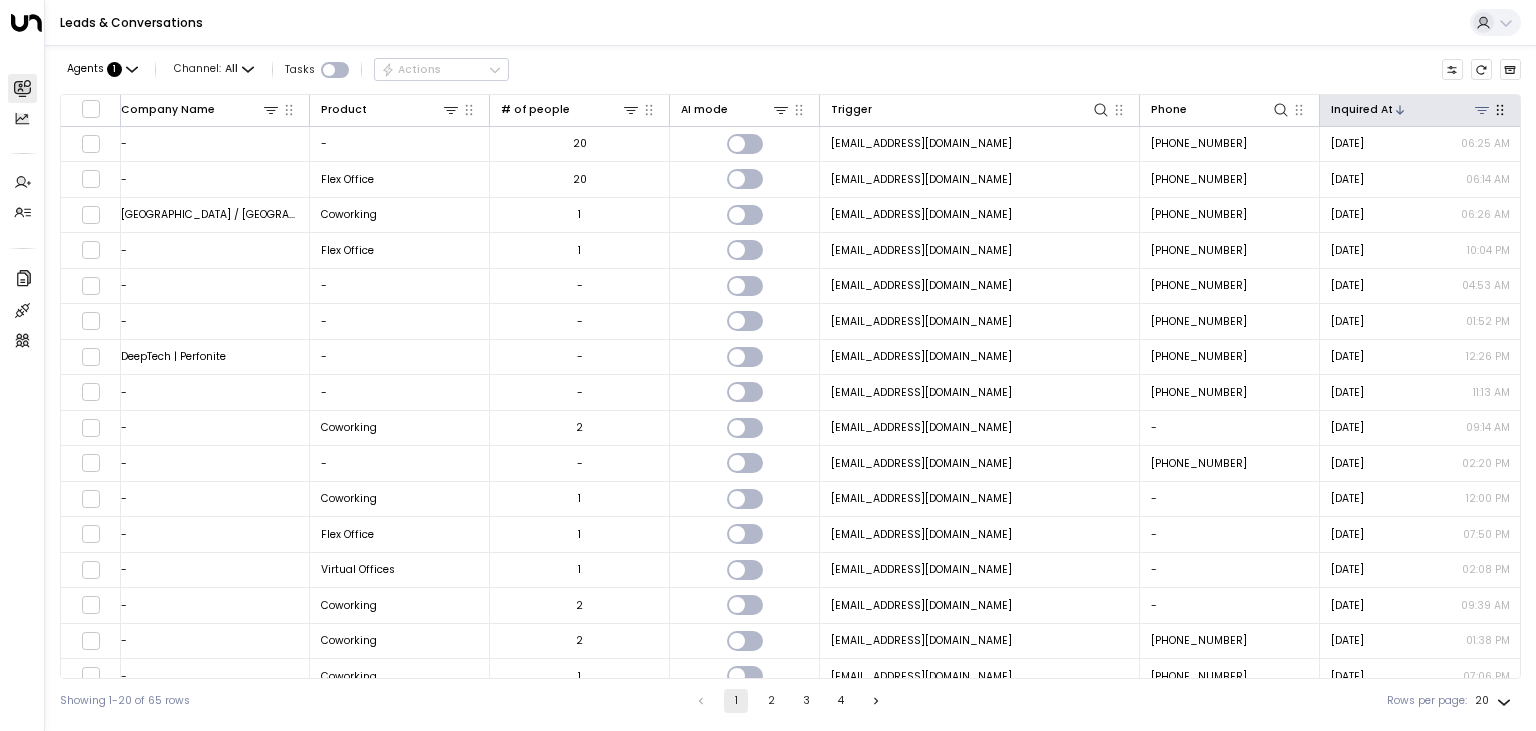 click 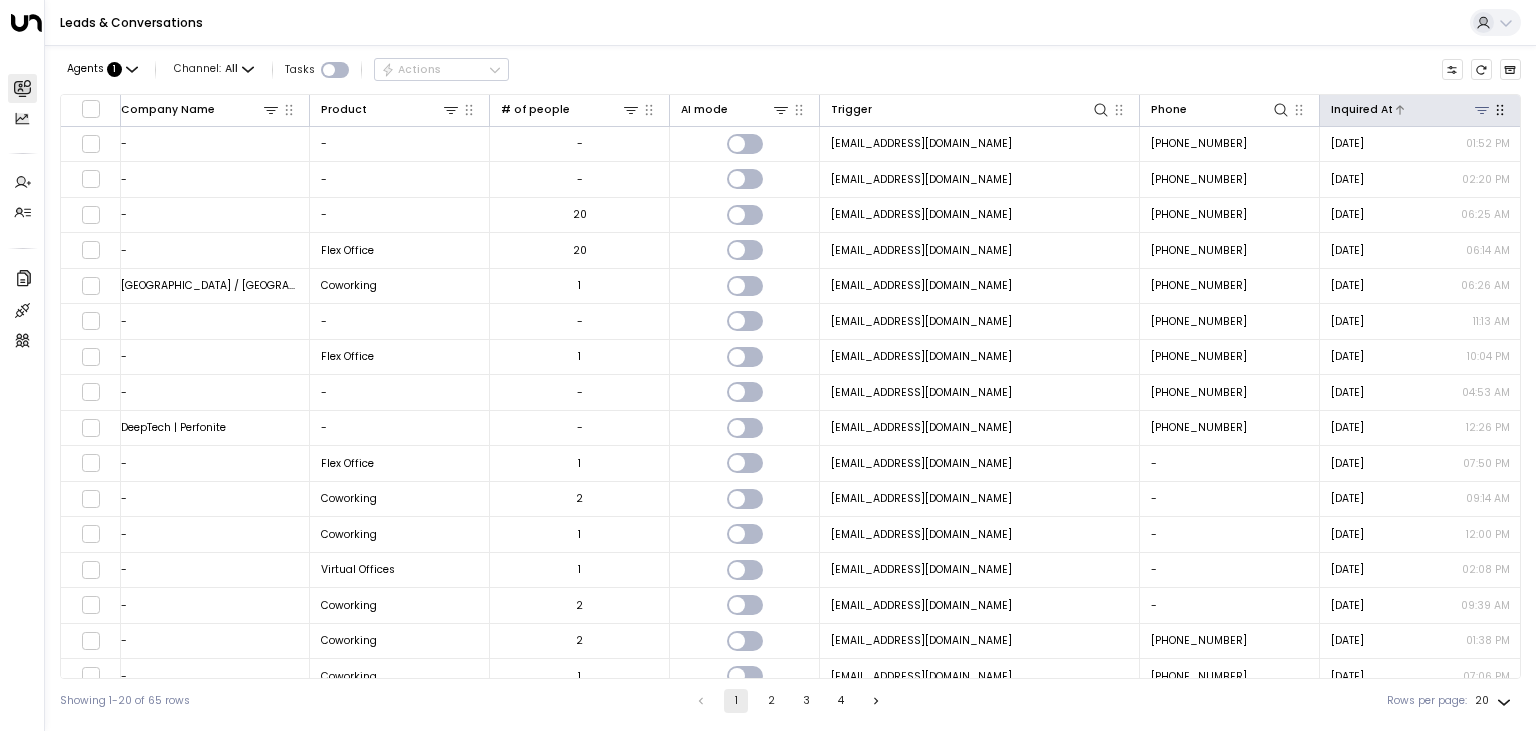 click 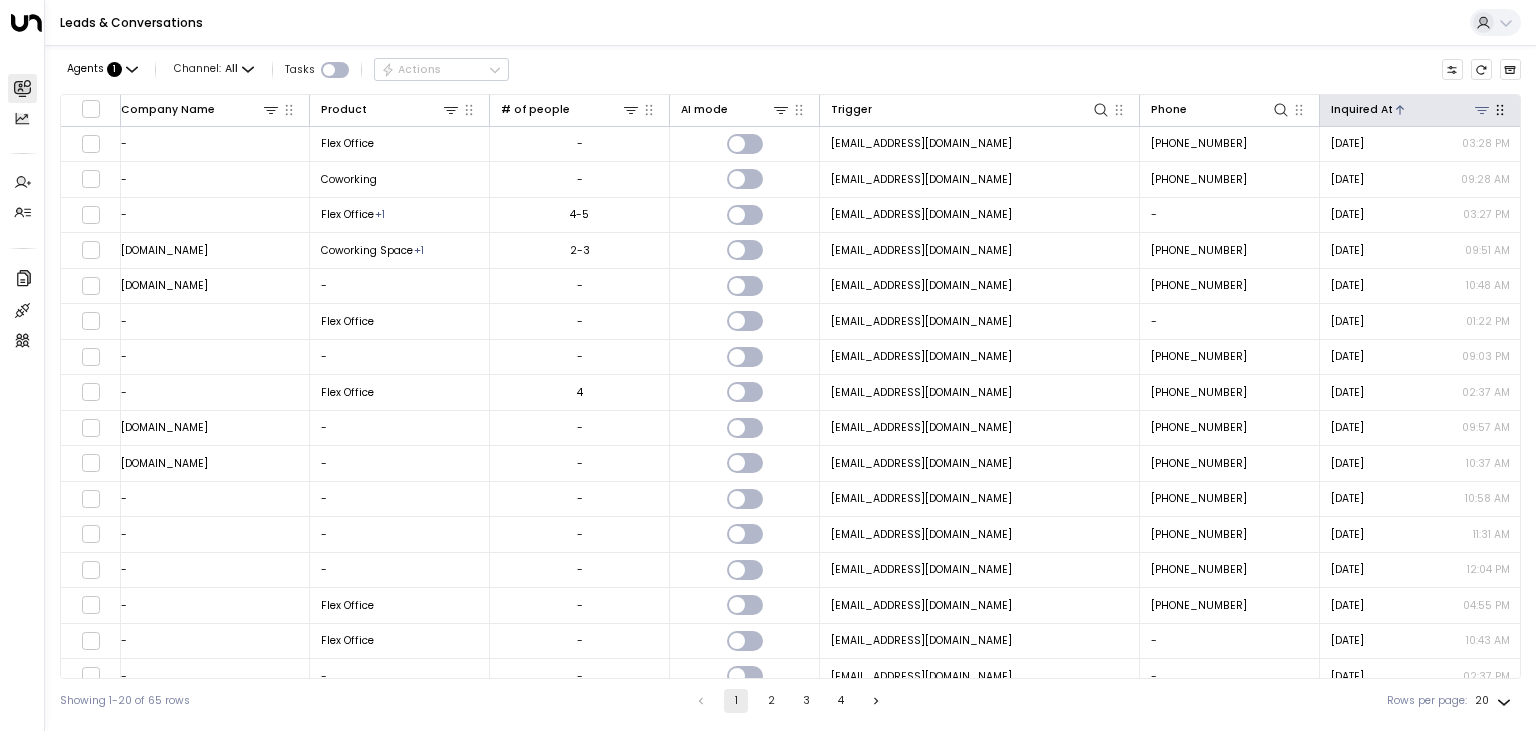 click at bounding box center (1442, 109) 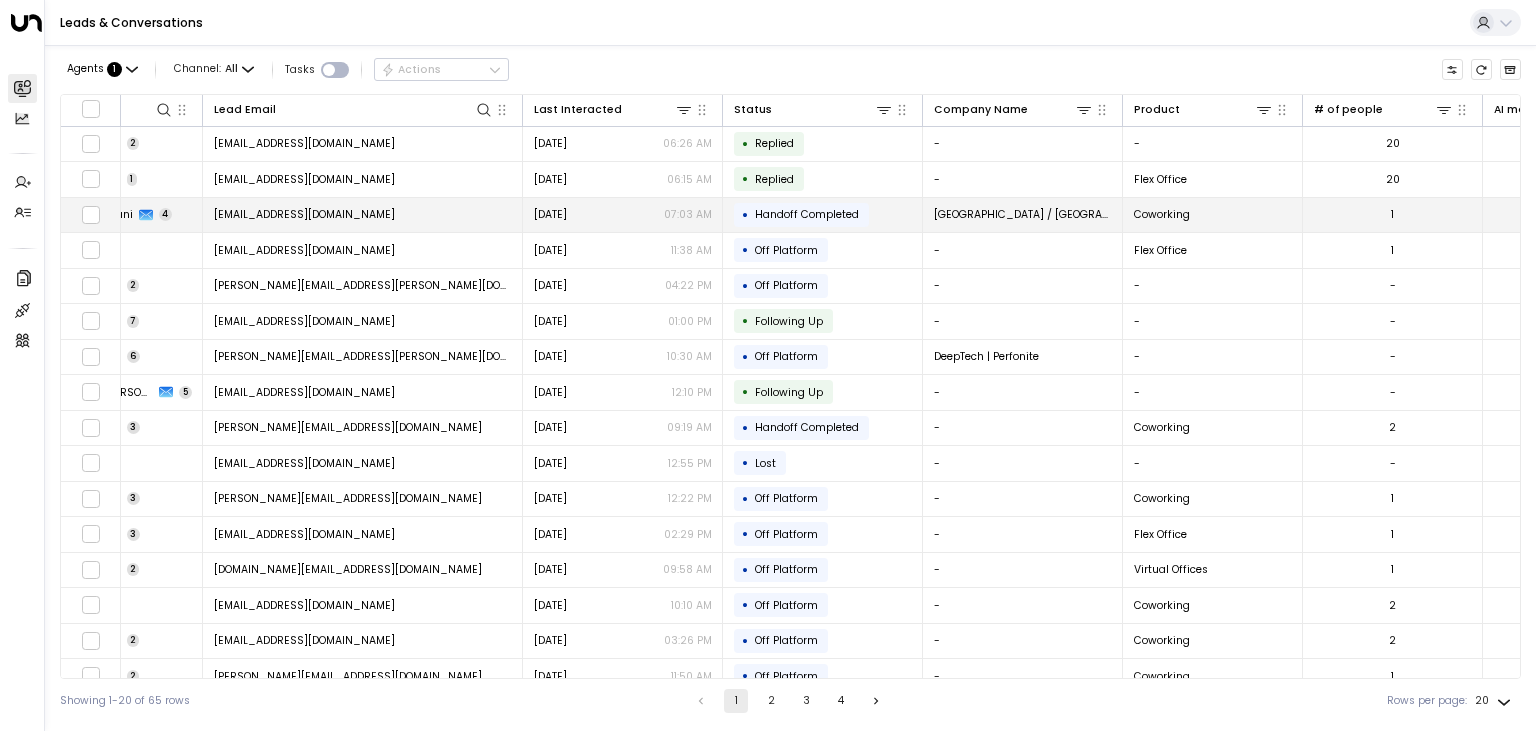 scroll, scrollTop: 0, scrollLeft: 0, axis: both 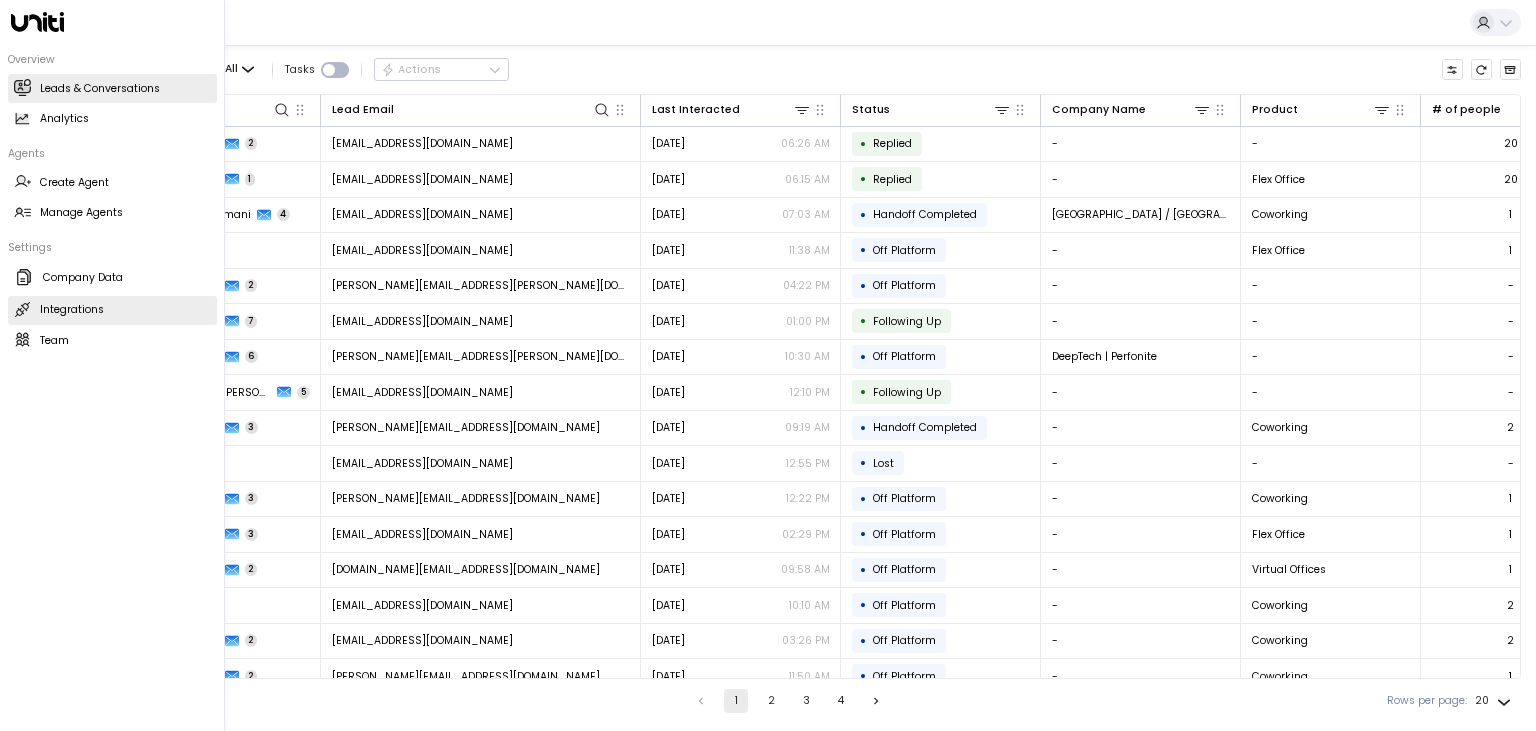 click on "Integrations Integrations" at bounding box center [112, 310] 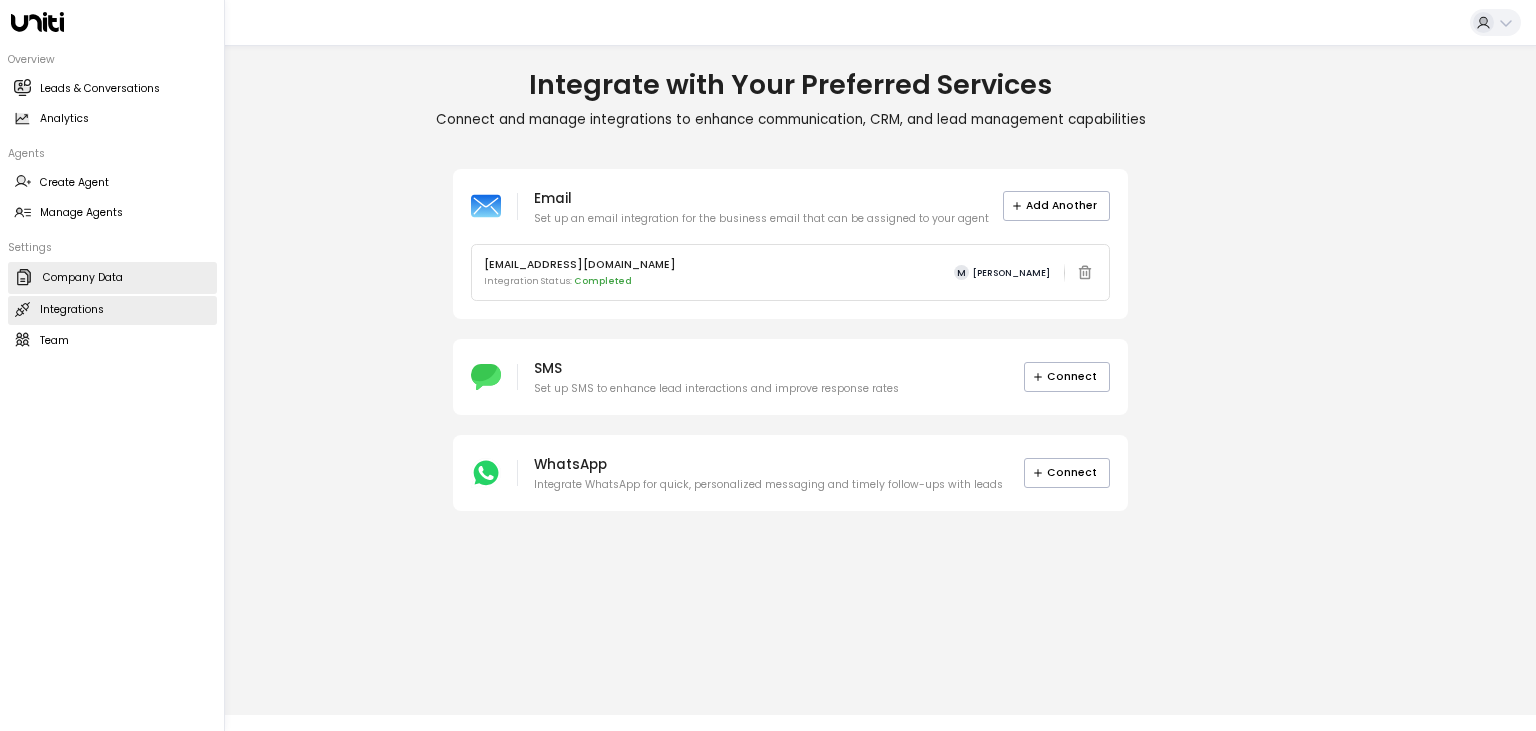 click on "Company Data Company Data" at bounding box center [112, 278] 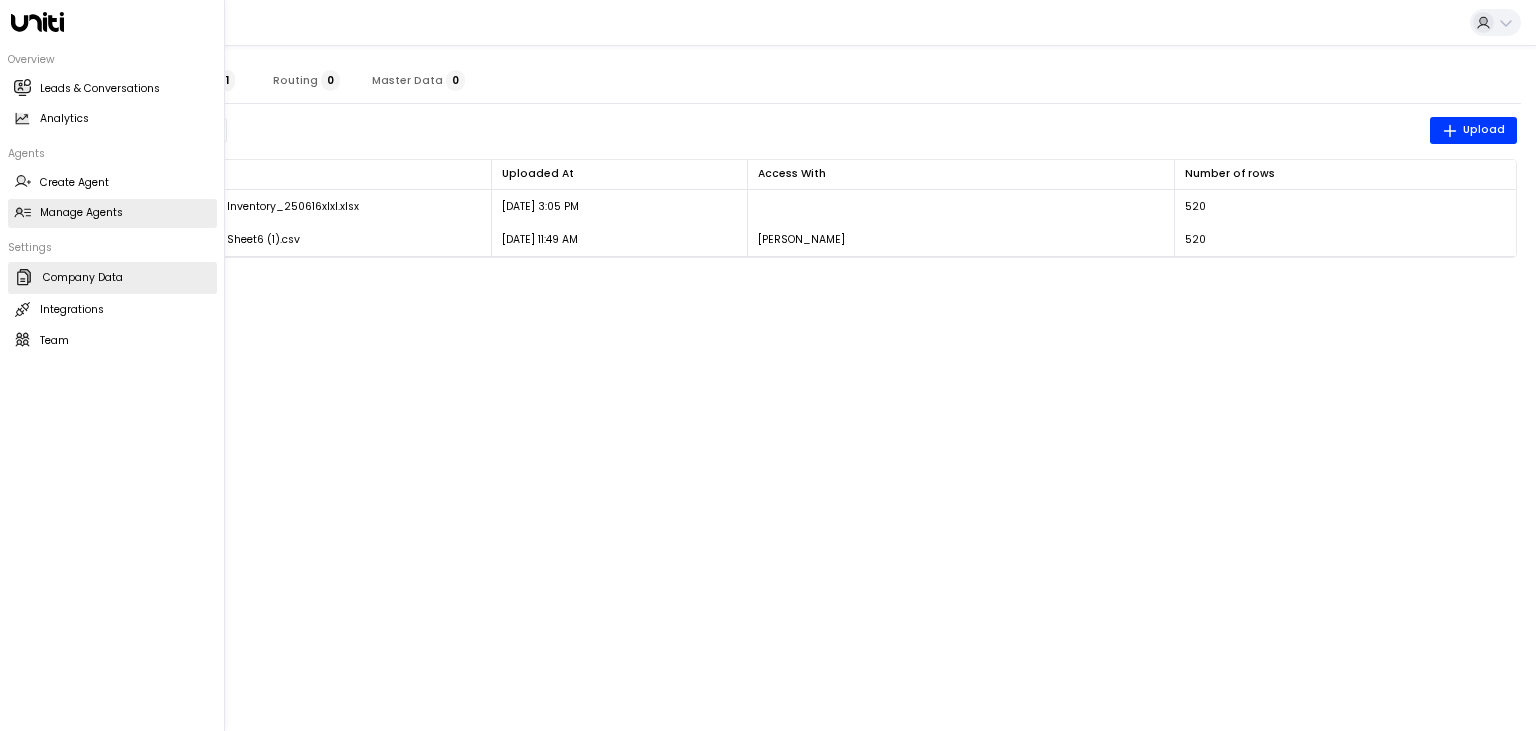click on "Manage Agents" at bounding box center [81, 213] 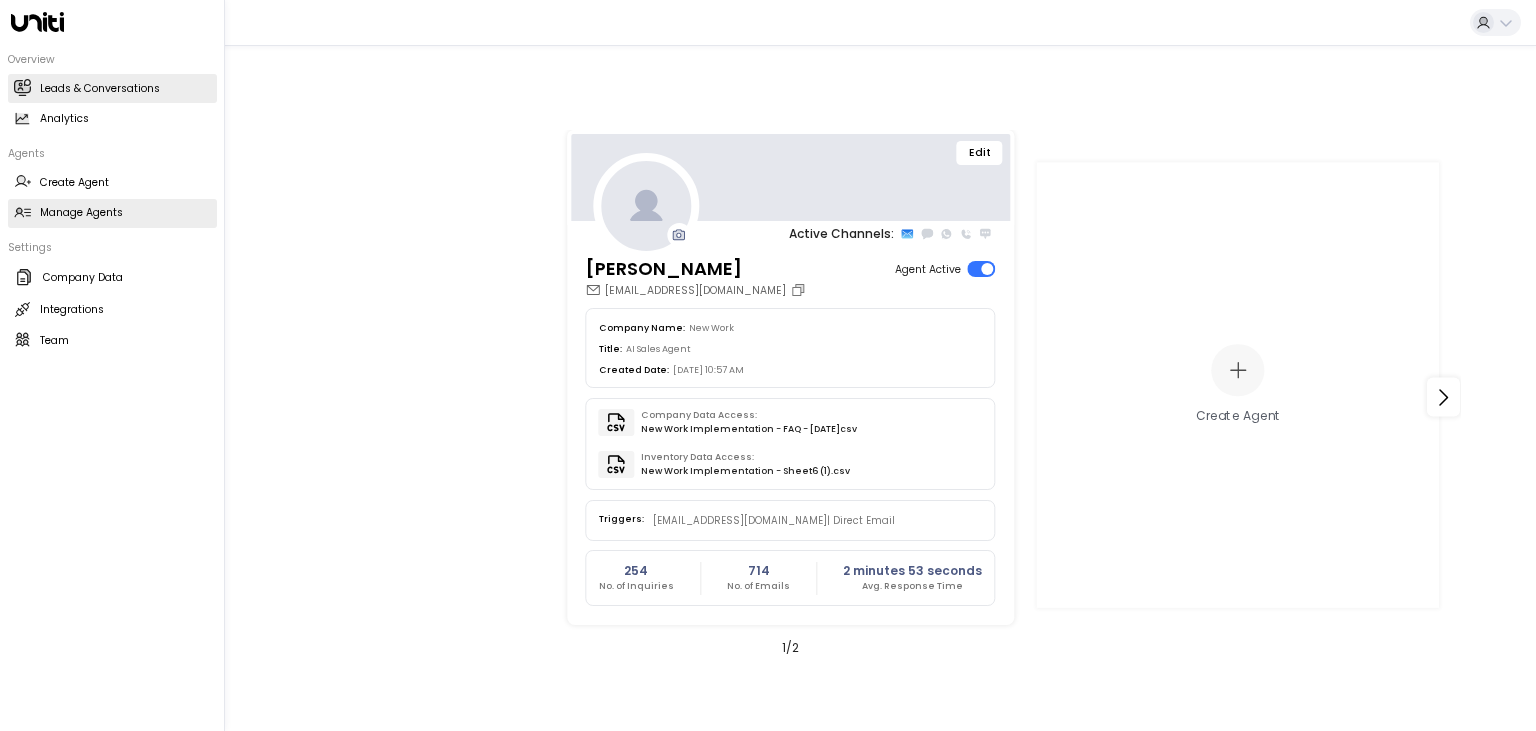 click on "Leads & Conversations Leads & Conversations" at bounding box center [112, 88] 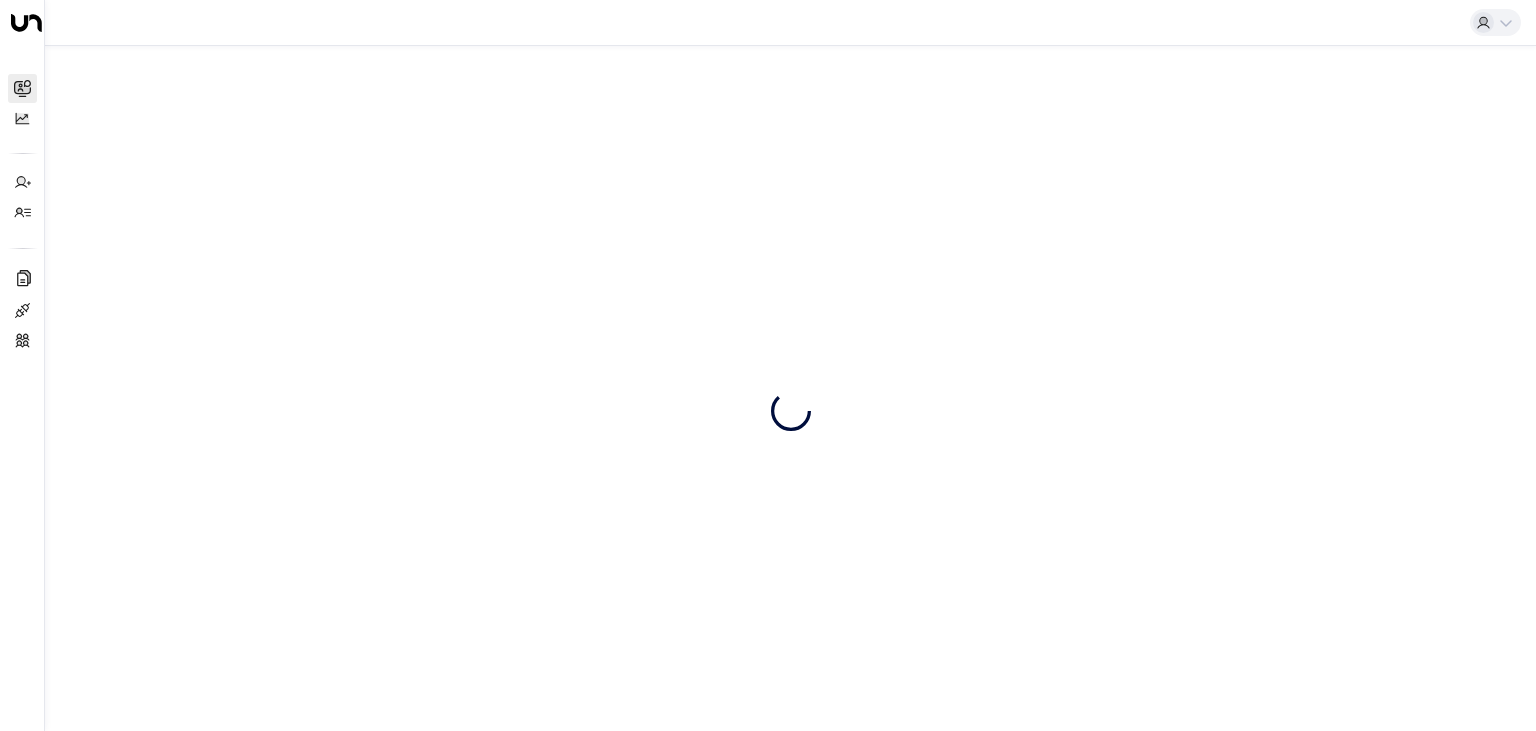 scroll, scrollTop: 0, scrollLeft: 0, axis: both 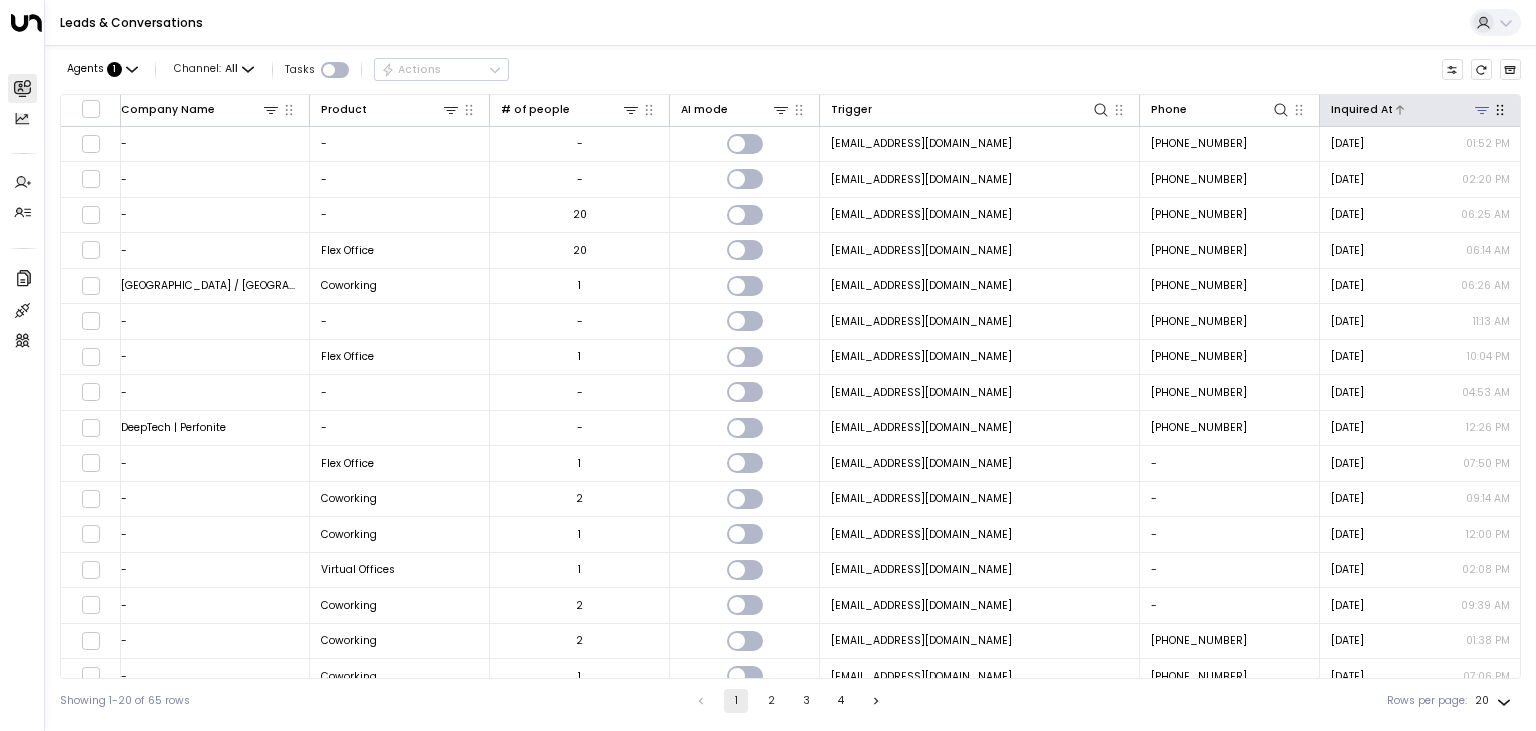 click 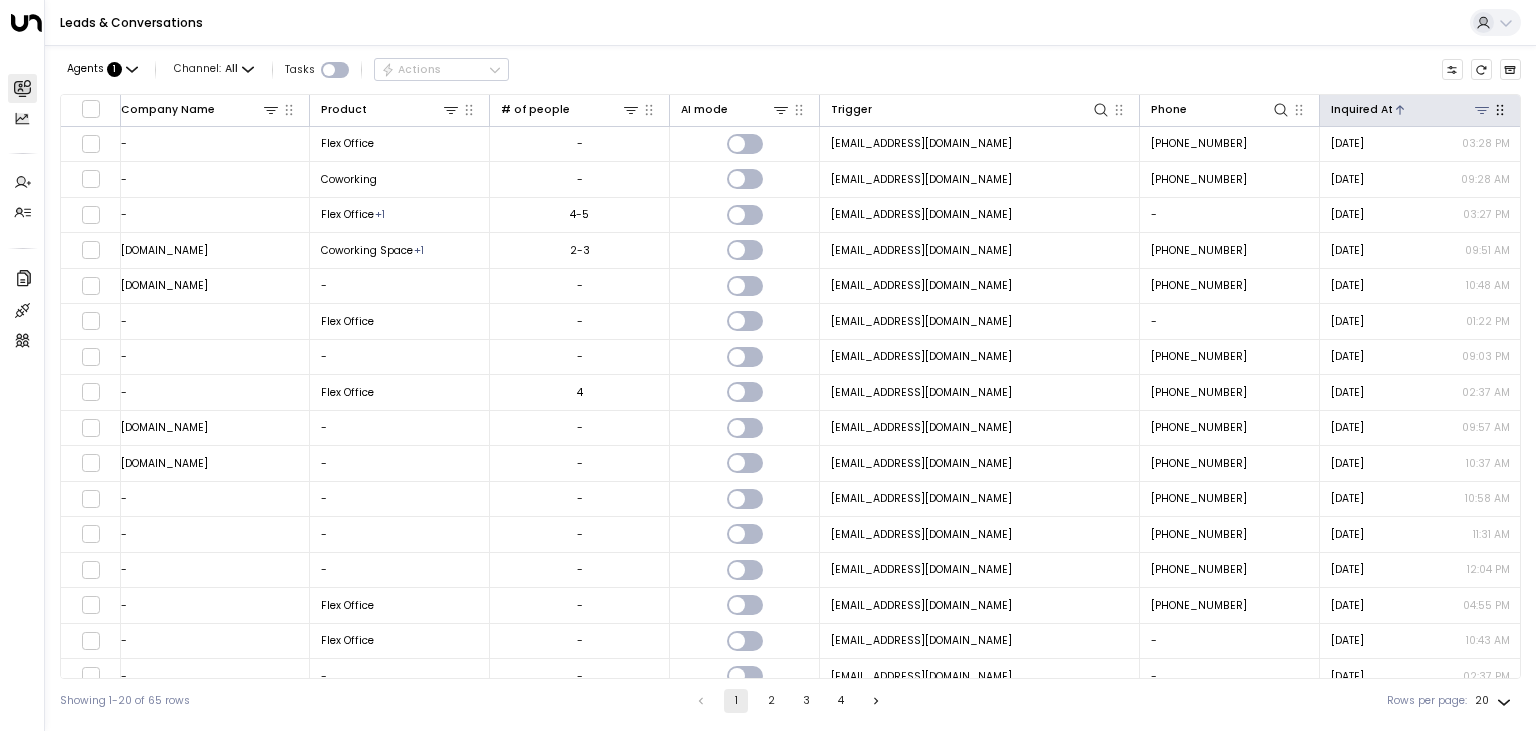 click 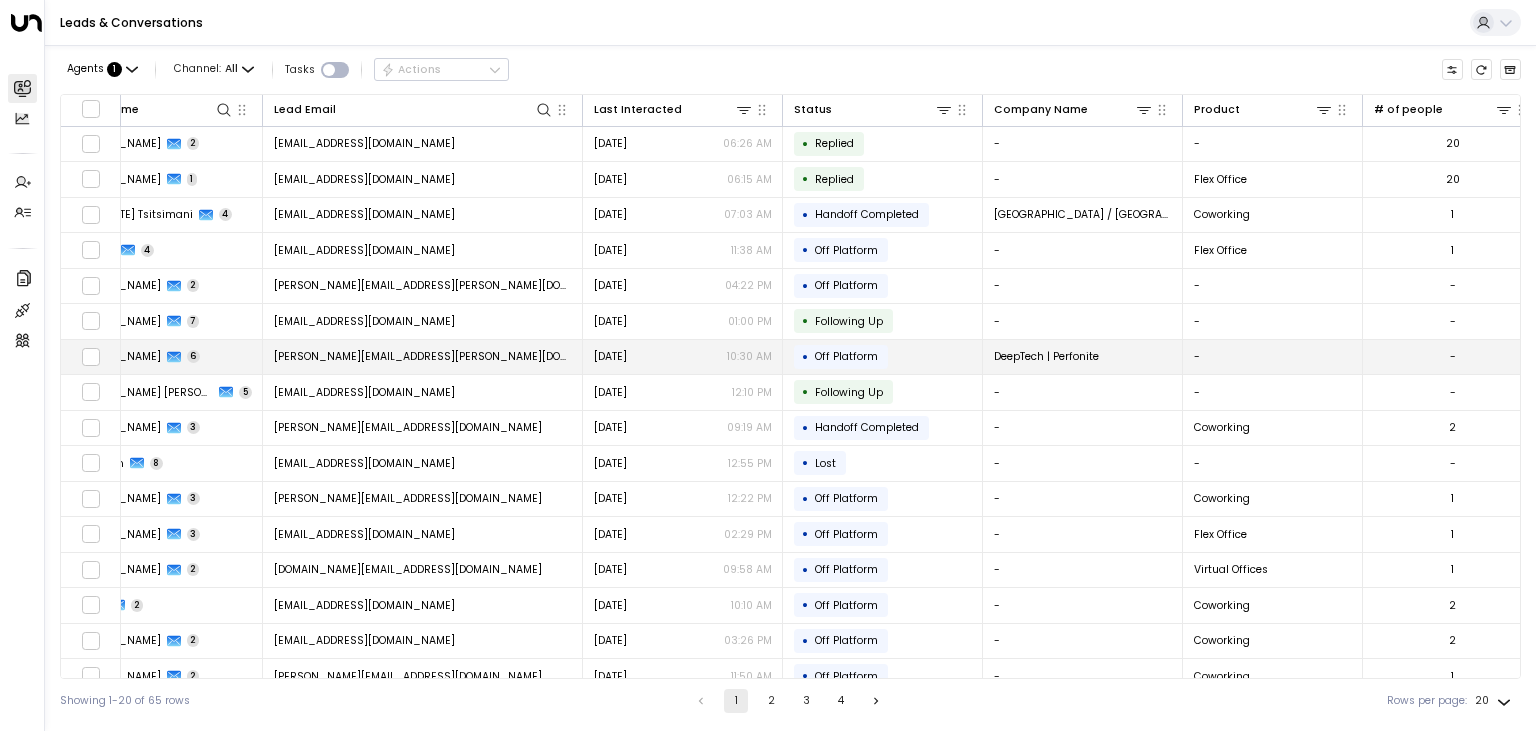 scroll, scrollTop: 0, scrollLeft: 0, axis: both 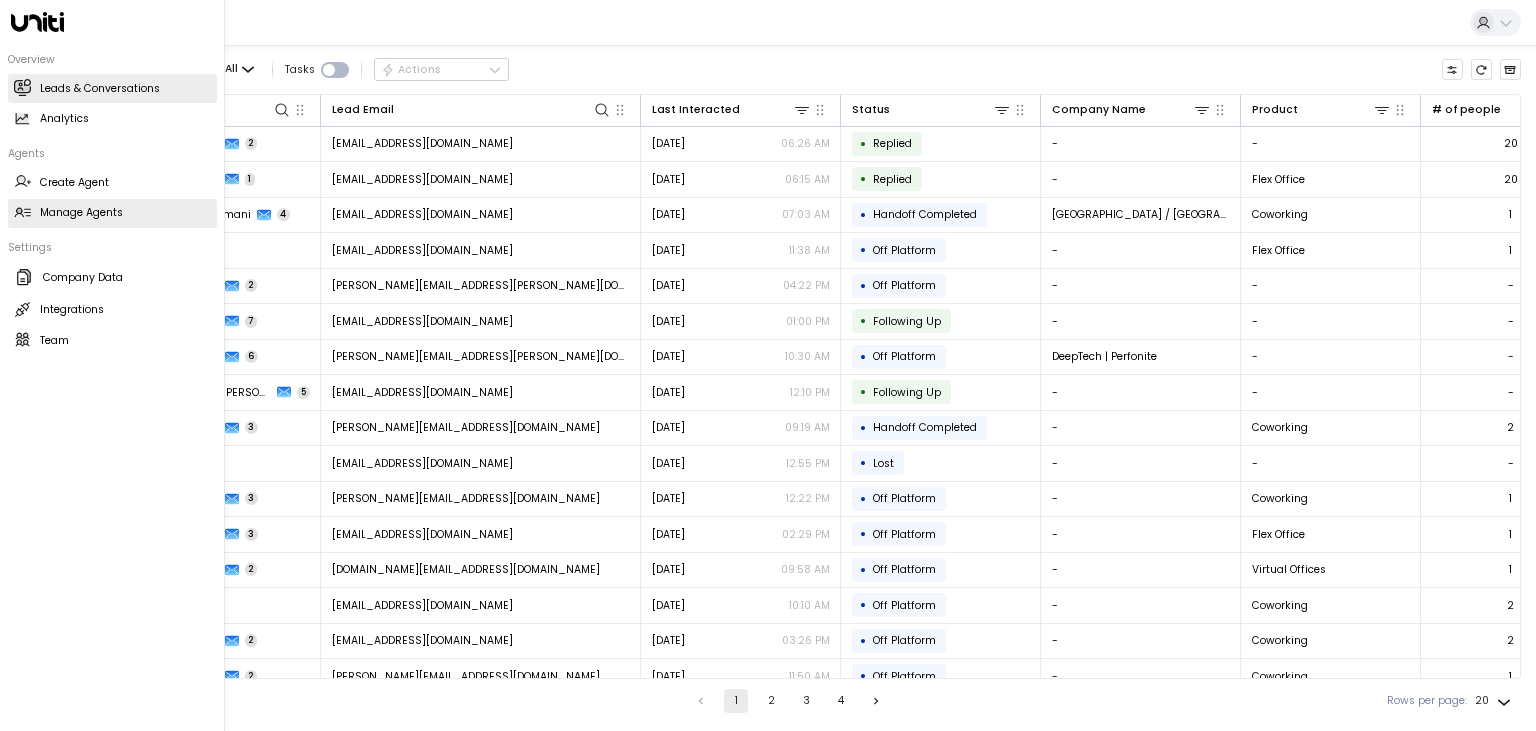 click on "Manage Agents" at bounding box center (81, 213) 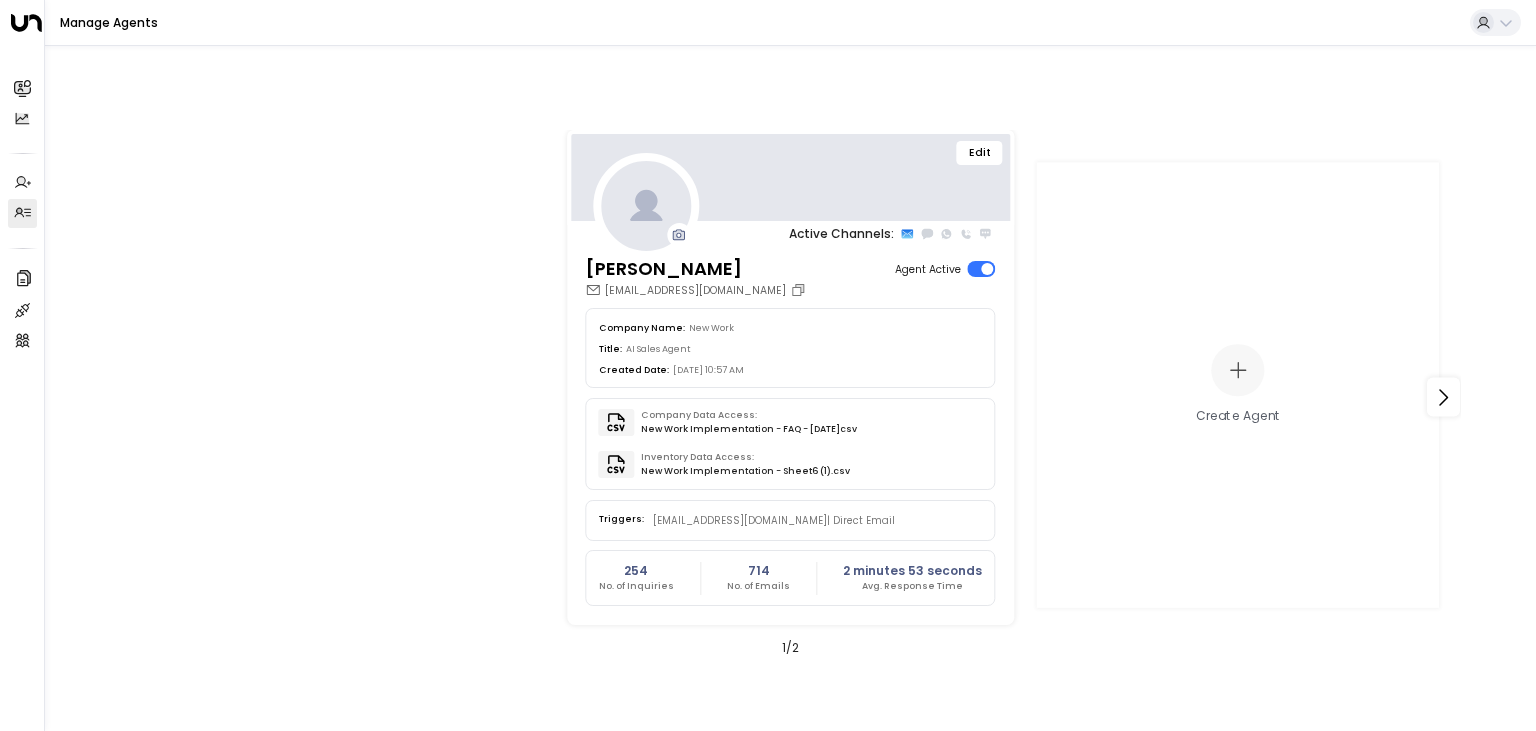 click on "Edit" at bounding box center [980, 153] 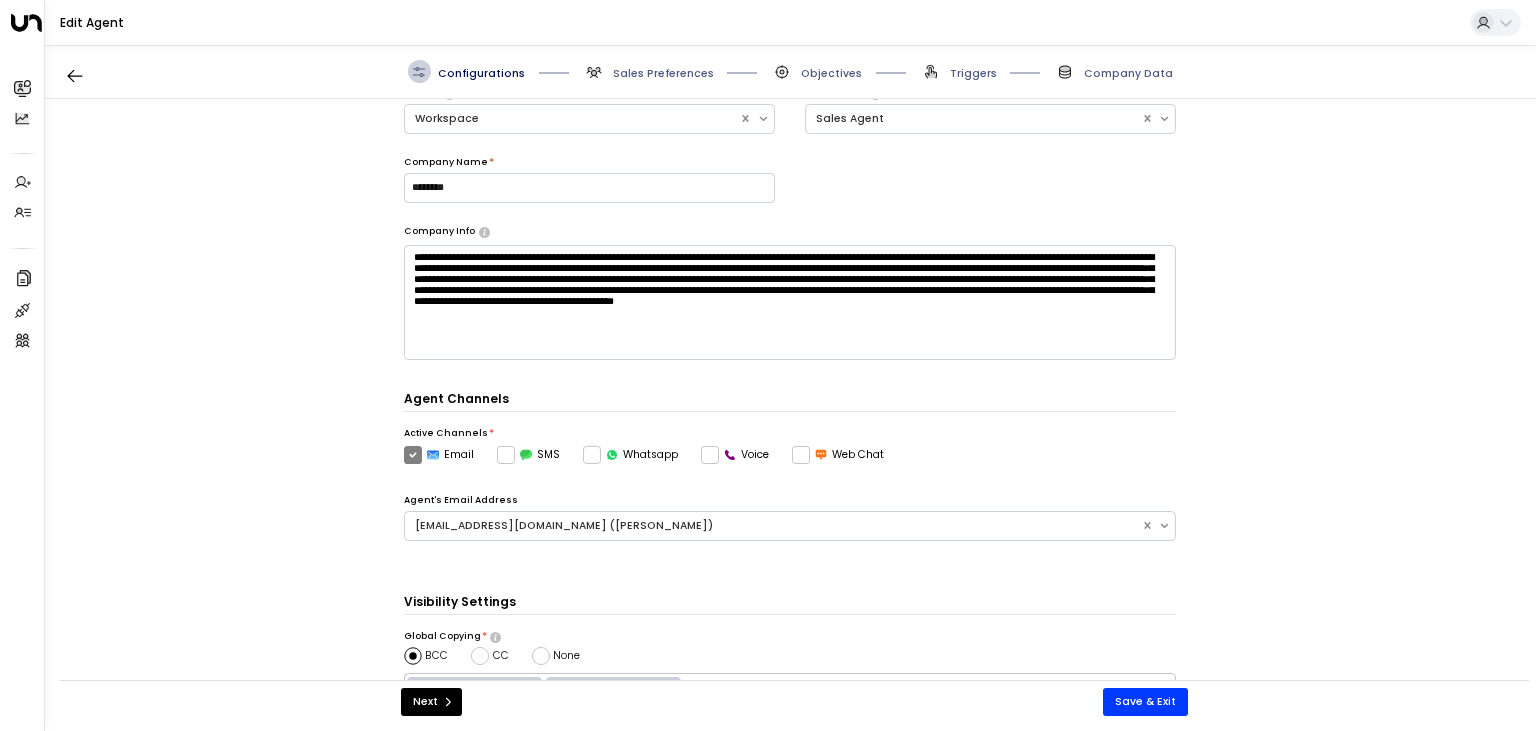 scroll, scrollTop: 0, scrollLeft: 0, axis: both 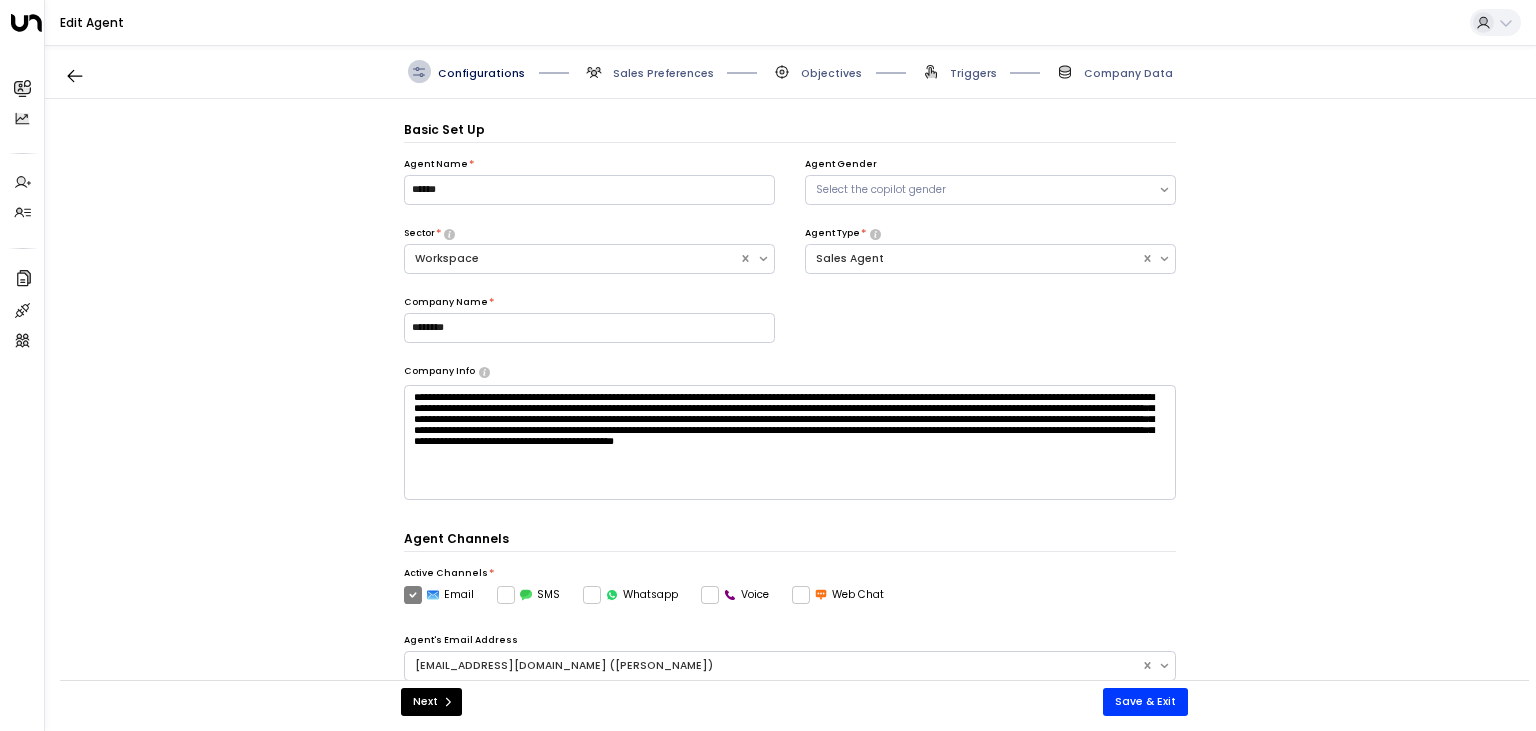 click on "Configurations Sales Preferences Objectives Triggers Company Data" at bounding box center [790, 72] 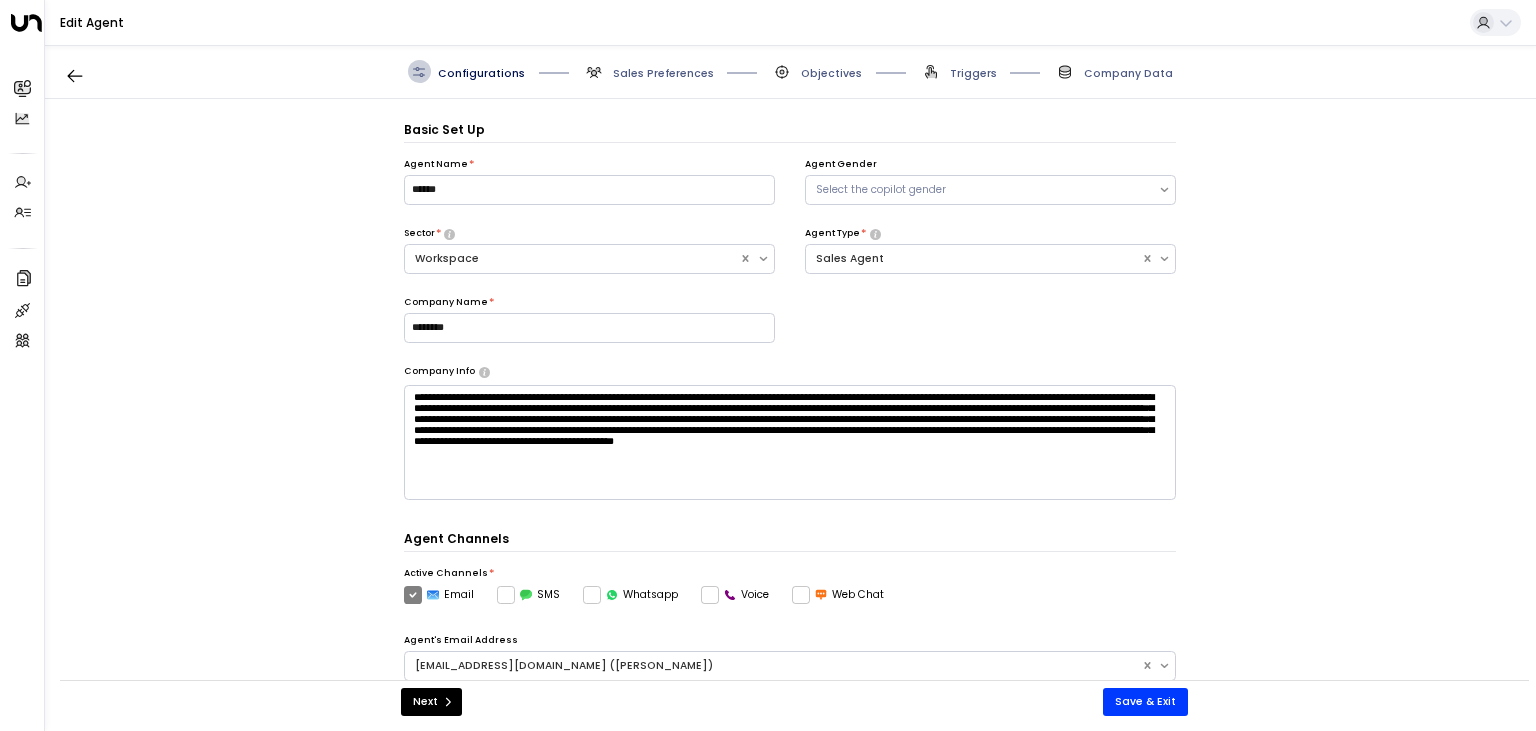 click on "Triggers" at bounding box center [973, 73] 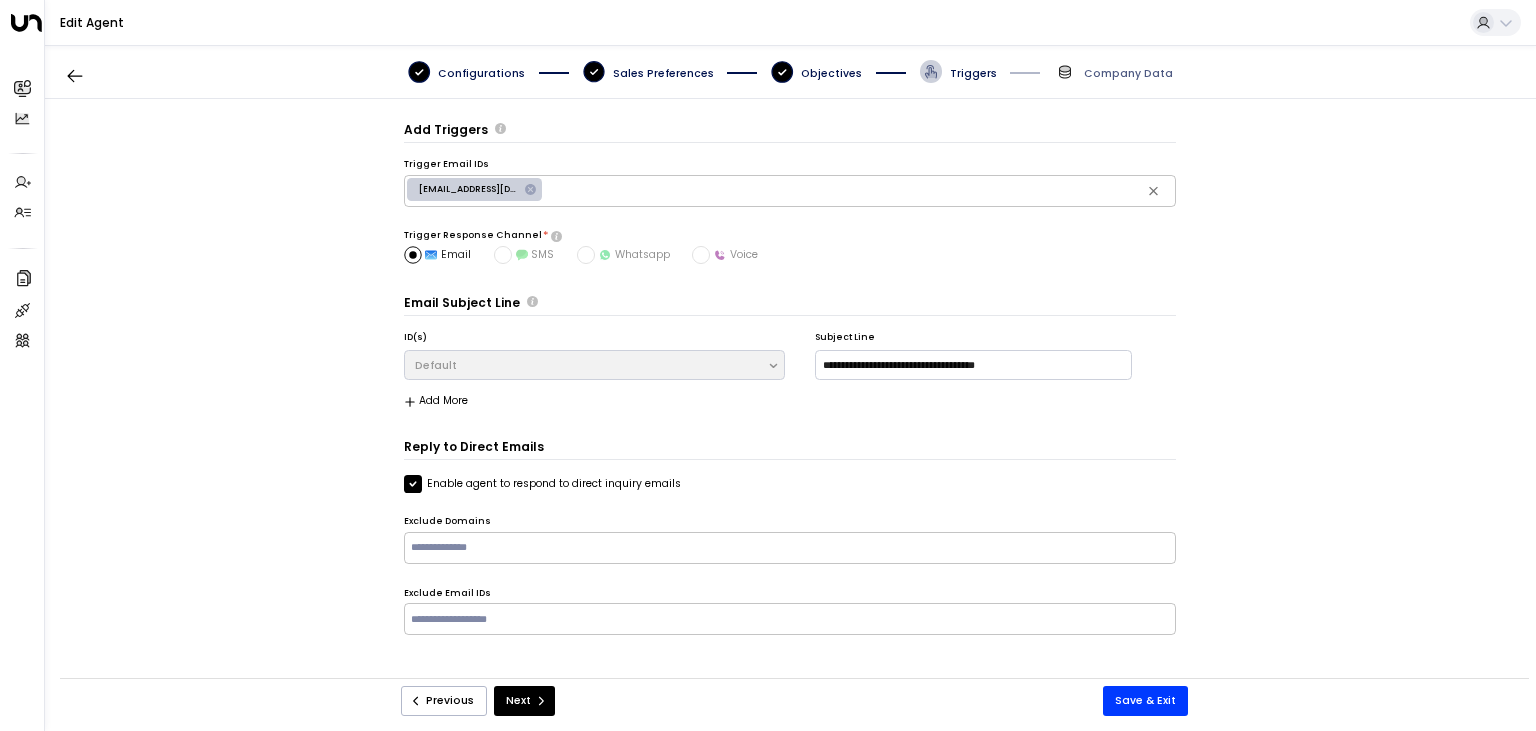 click on "[EMAIL_ADDRESS][DOMAIN_NAME]" at bounding box center (468, 189) 